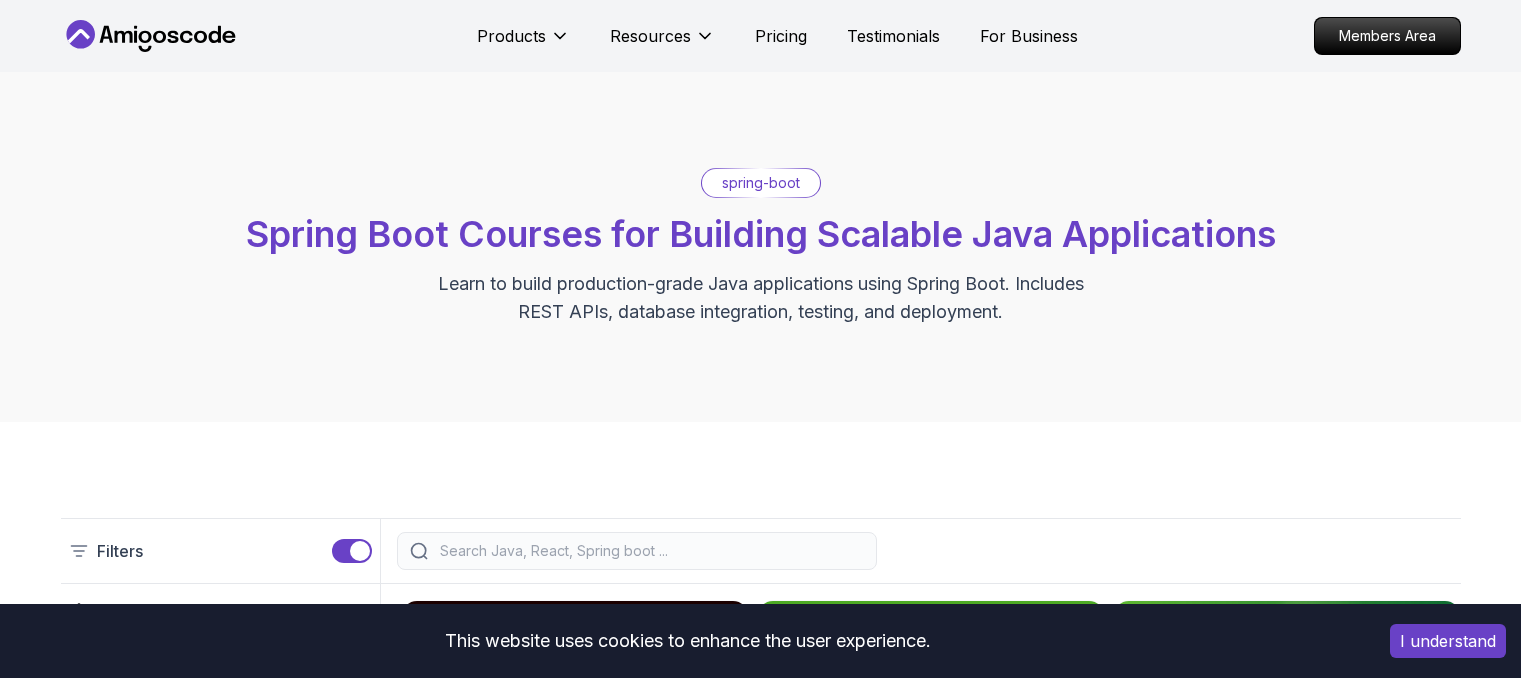 scroll, scrollTop: 0, scrollLeft: 0, axis: both 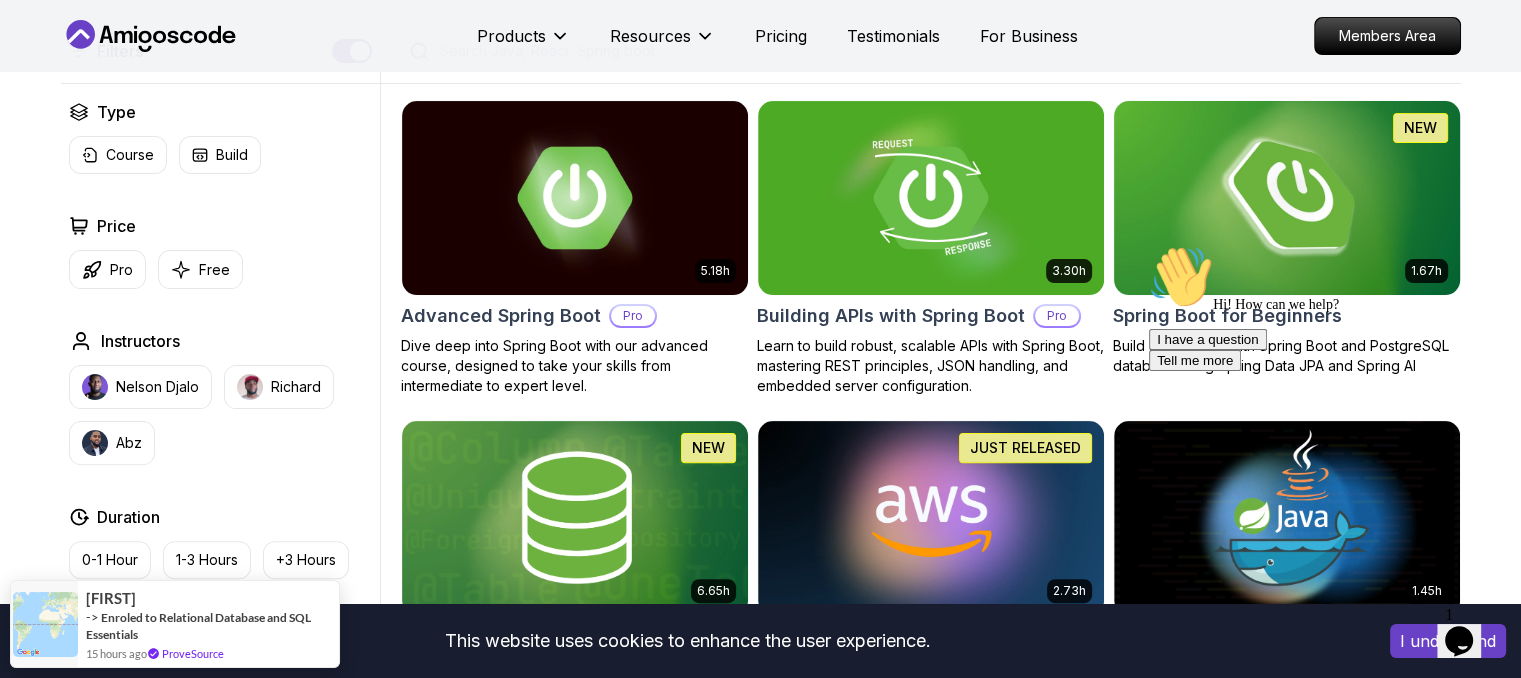 click at bounding box center [1286, 197] 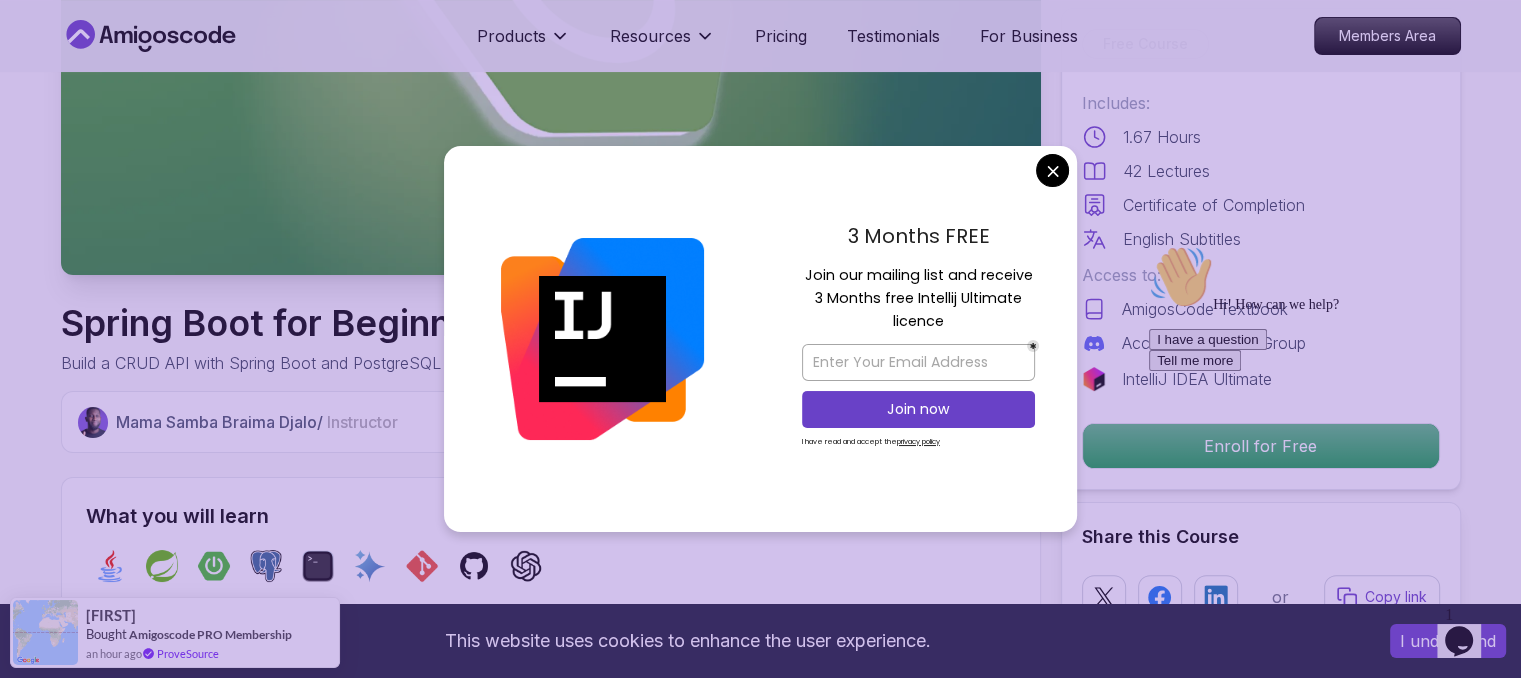 scroll, scrollTop: 400, scrollLeft: 0, axis: vertical 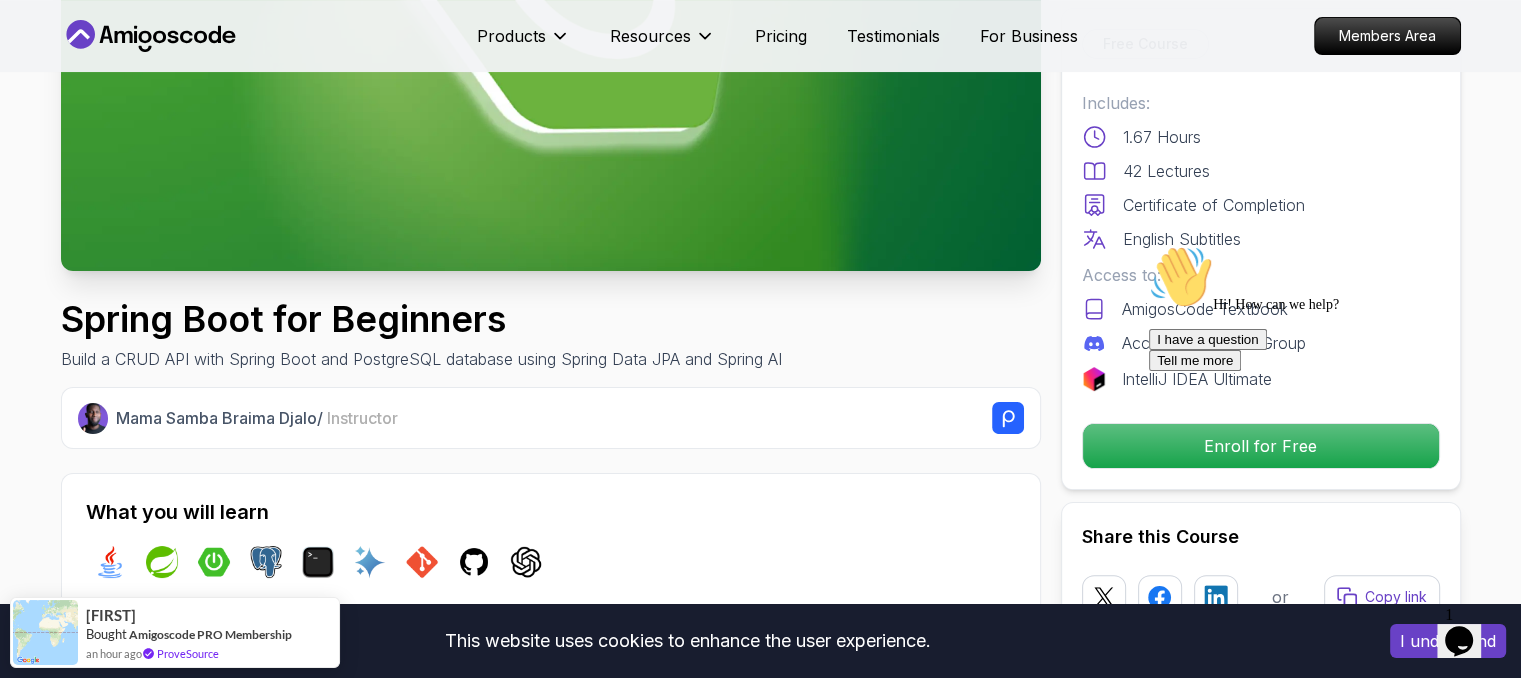 click on "This website uses cookies to enhance the user experience. I understand Products Resources Pricing Testimonials For Business Members Area Products Resources Pricing Testimonials For Business Members Area Spring Boot for Beginners Build a CRUD API with Spring Boot and PostgreSQL database using Spring Data JPA and Spring AI Mama Samba Braima Djalo  /   Instructor Free Course Includes: 1.67 Hours 42 Lectures Certificate of Completion English Subtitles Access to: AmigosCode Textbook Access to Discord Group IntelliJ IDEA Ultimate Enroll for Free Share this Course or Copy link Got a Team of 5 or More? With one subscription, give your entire team access to all courses and features. Check our Business Plan Mama Samba Braima Djalo  /   Instructor What you will learn java spring spring-boot postgres terminal ai git github chatgpt The Basics of Spring - Learn the fundamental concepts and features of the Spring framework. Spring Boot - Understand how to use Spring Boot to simplify the development of Spring applications." at bounding box center (760, 4658) 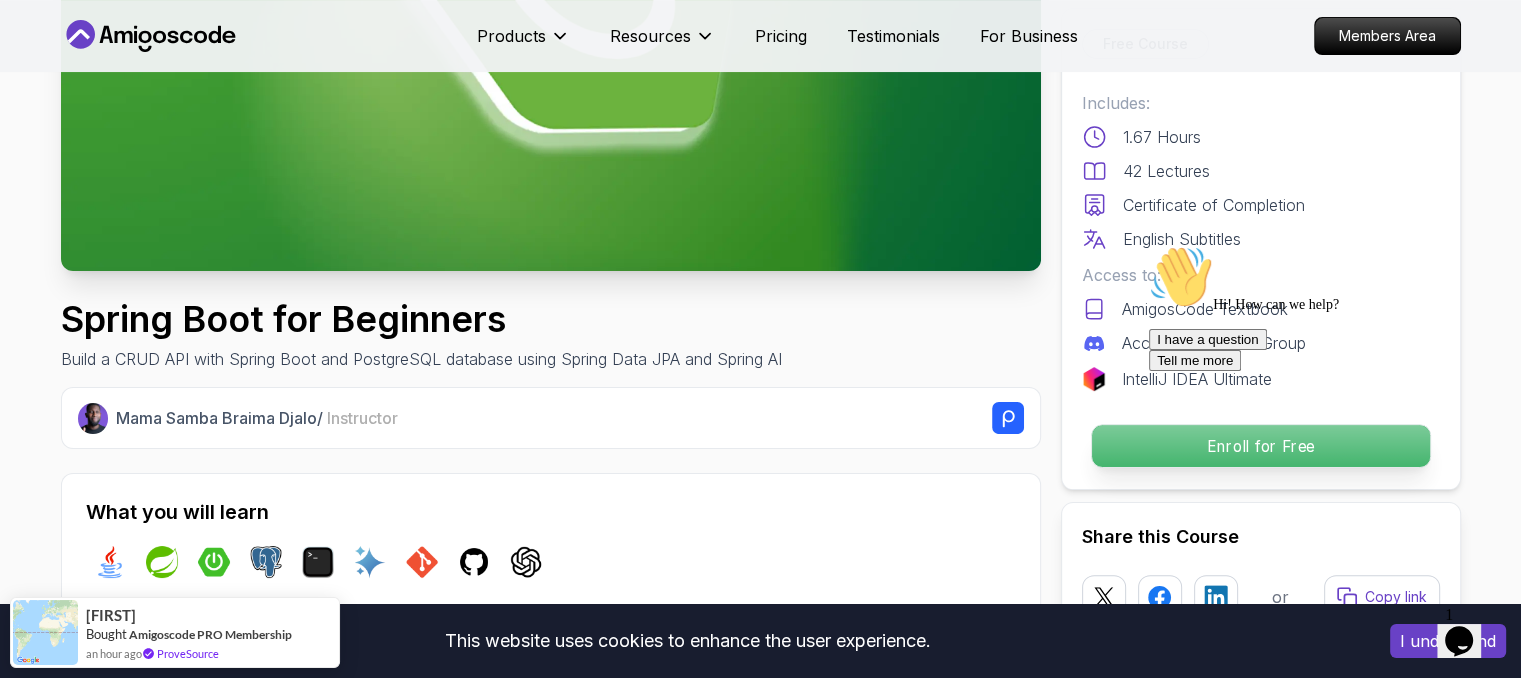 click on "Enroll for Free" at bounding box center (1260, 446) 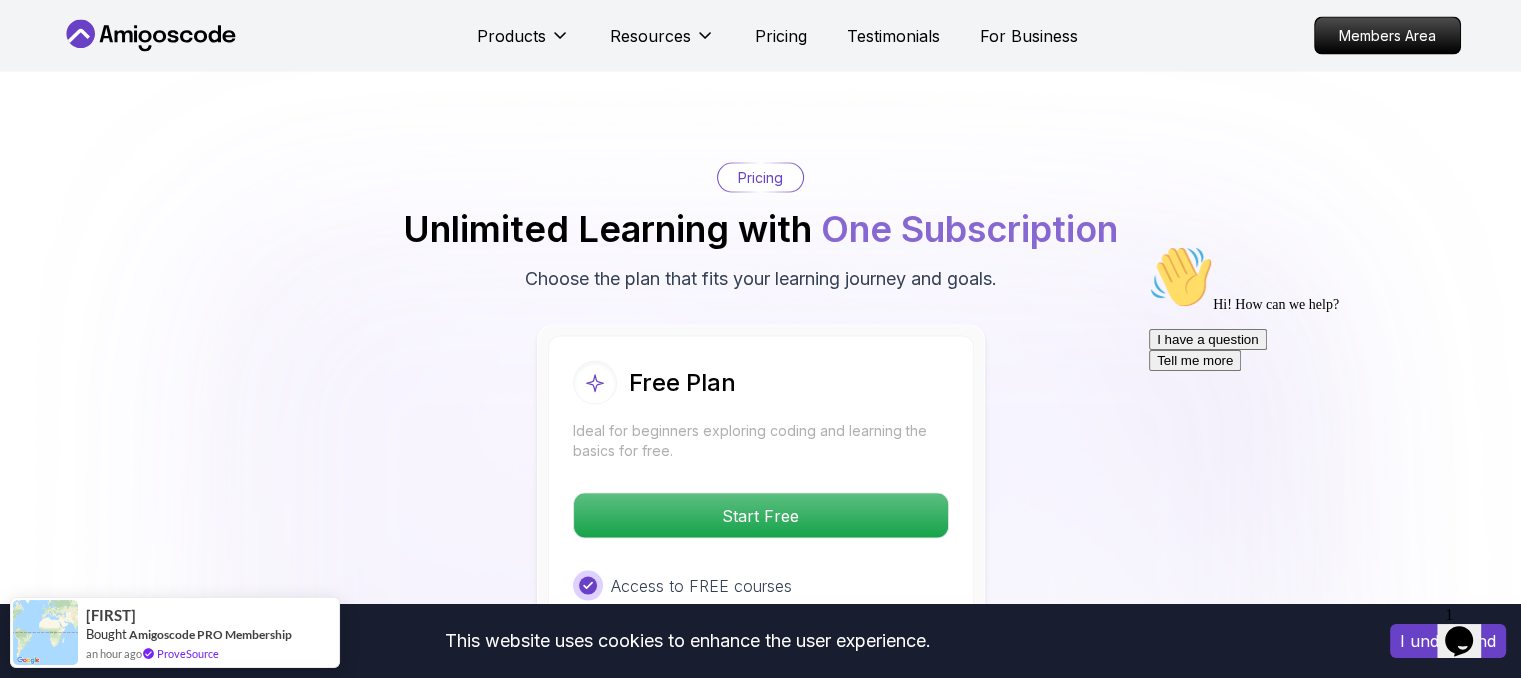 scroll, scrollTop: 4020, scrollLeft: 0, axis: vertical 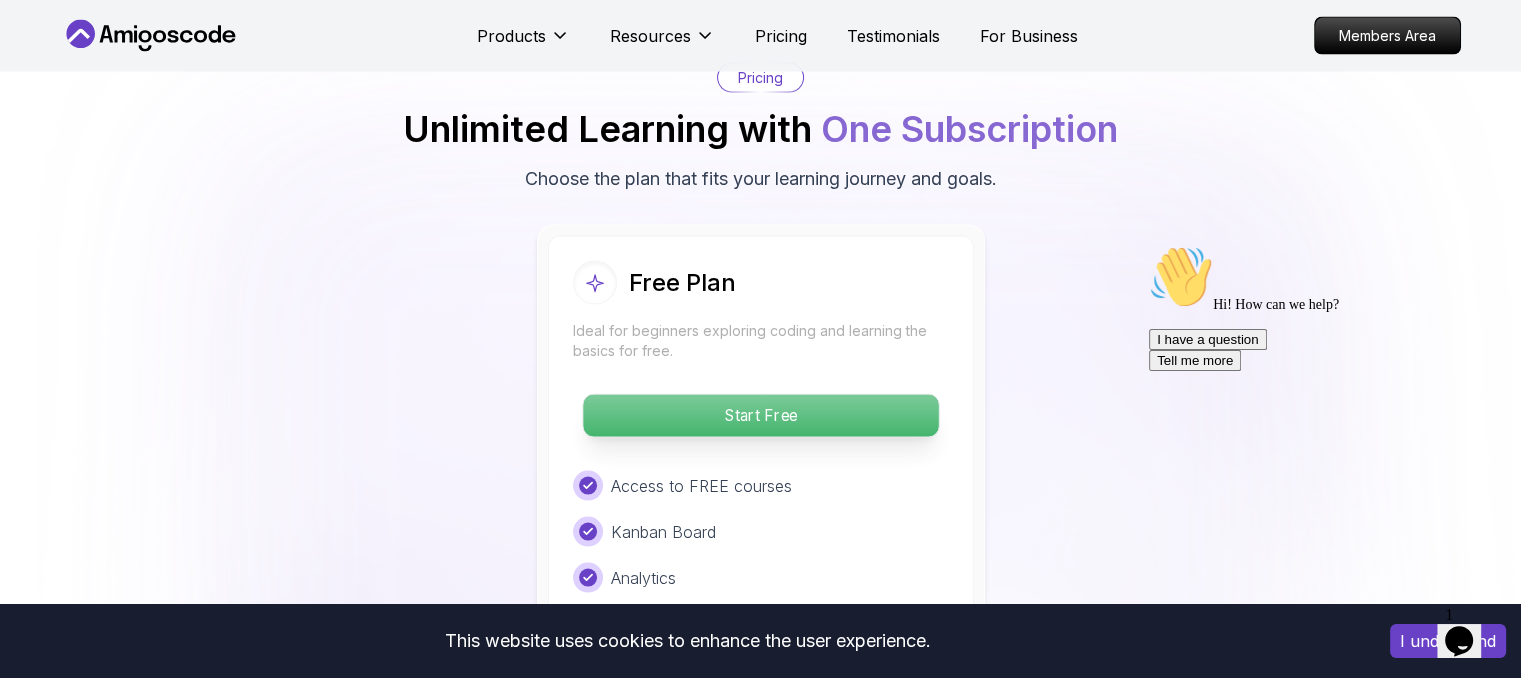 click on "Start Free" at bounding box center (760, 416) 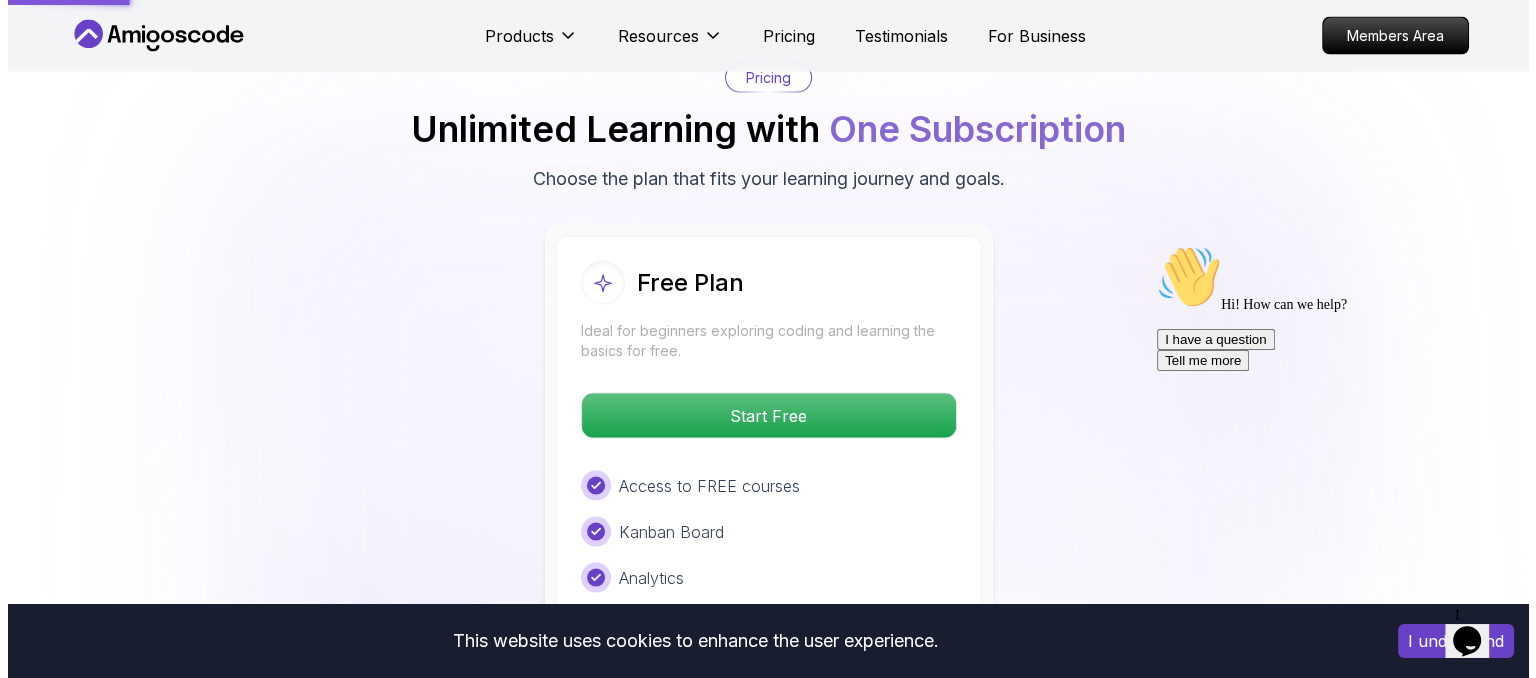 scroll, scrollTop: 0, scrollLeft: 0, axis: both 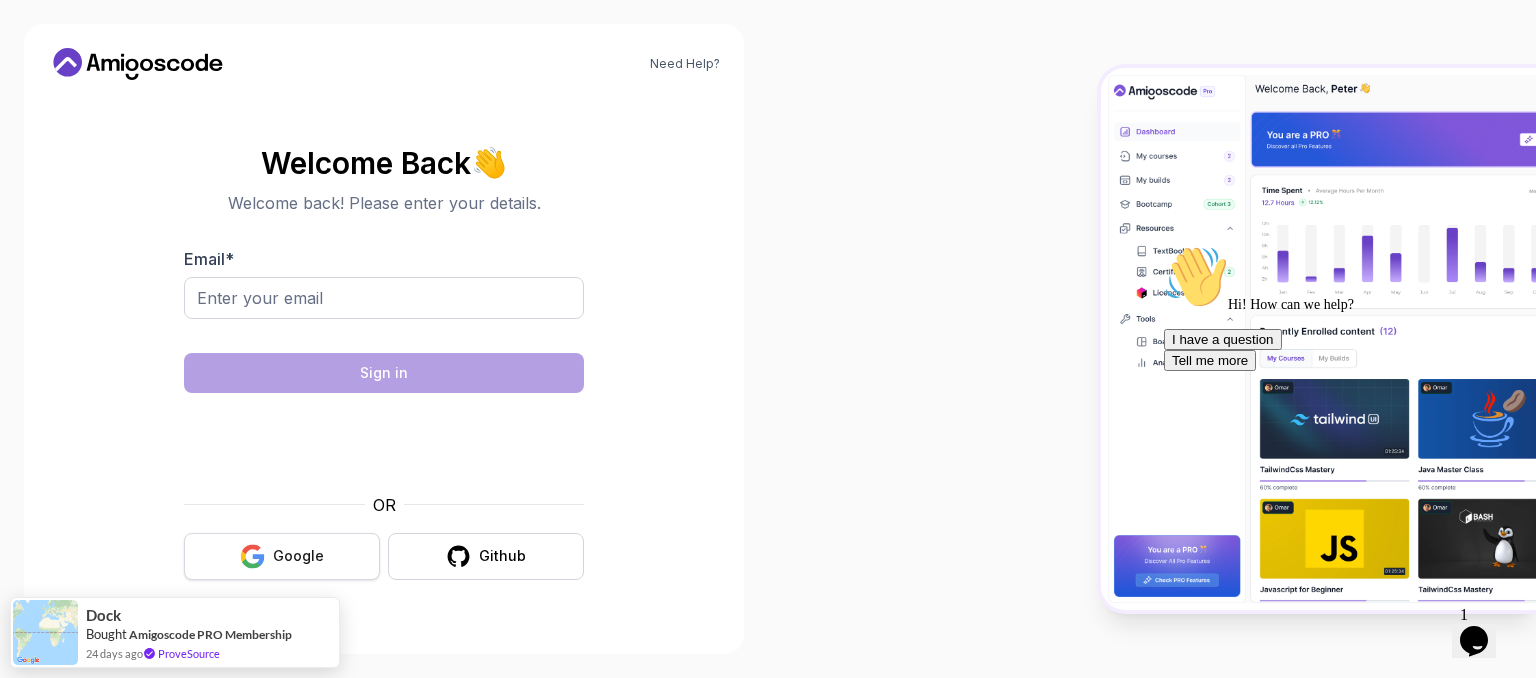click on "Google" at bounding box center [298, 556] 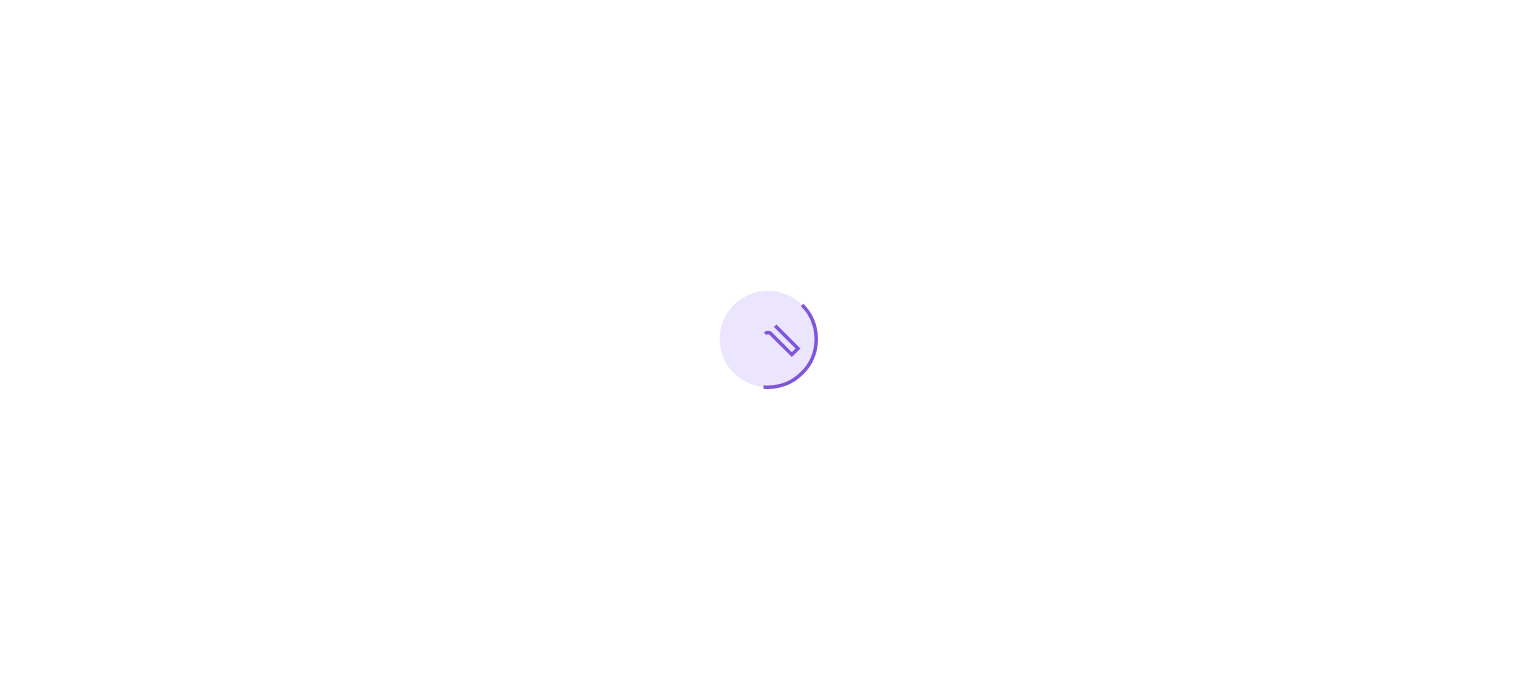 scroll, scrollTop: 0, scrollLeft: 0, axis: both 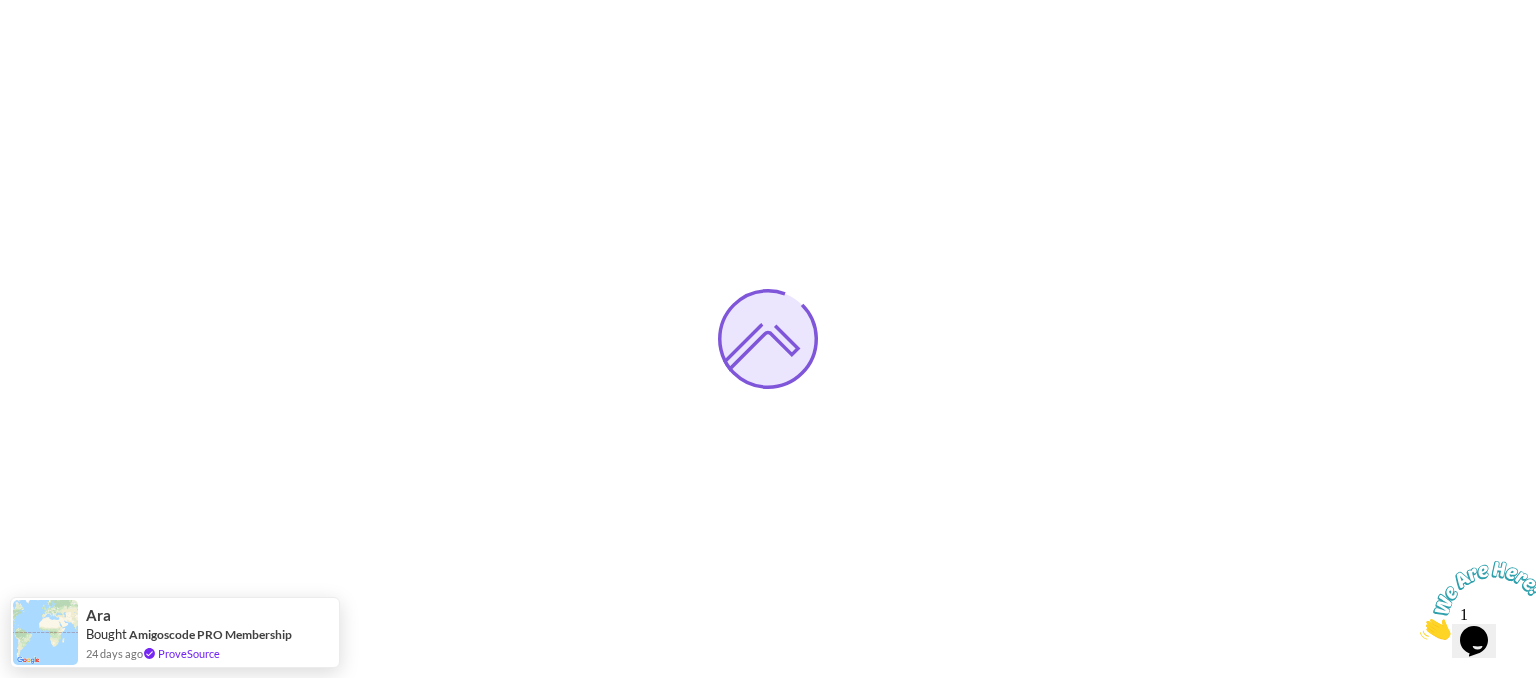 click at bounding box center (1420, 634) 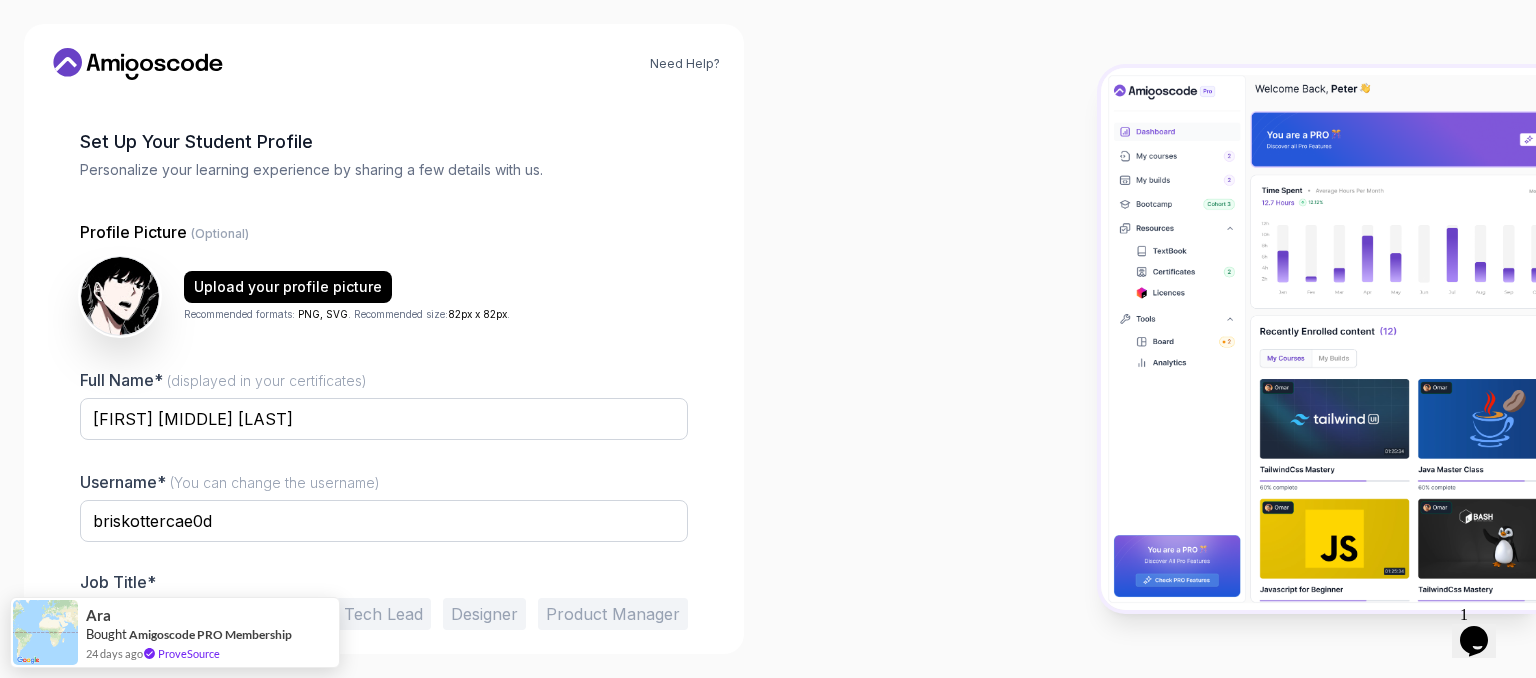 scroll, scrollTop: 156, scrollLeft: 0, axis: vertical 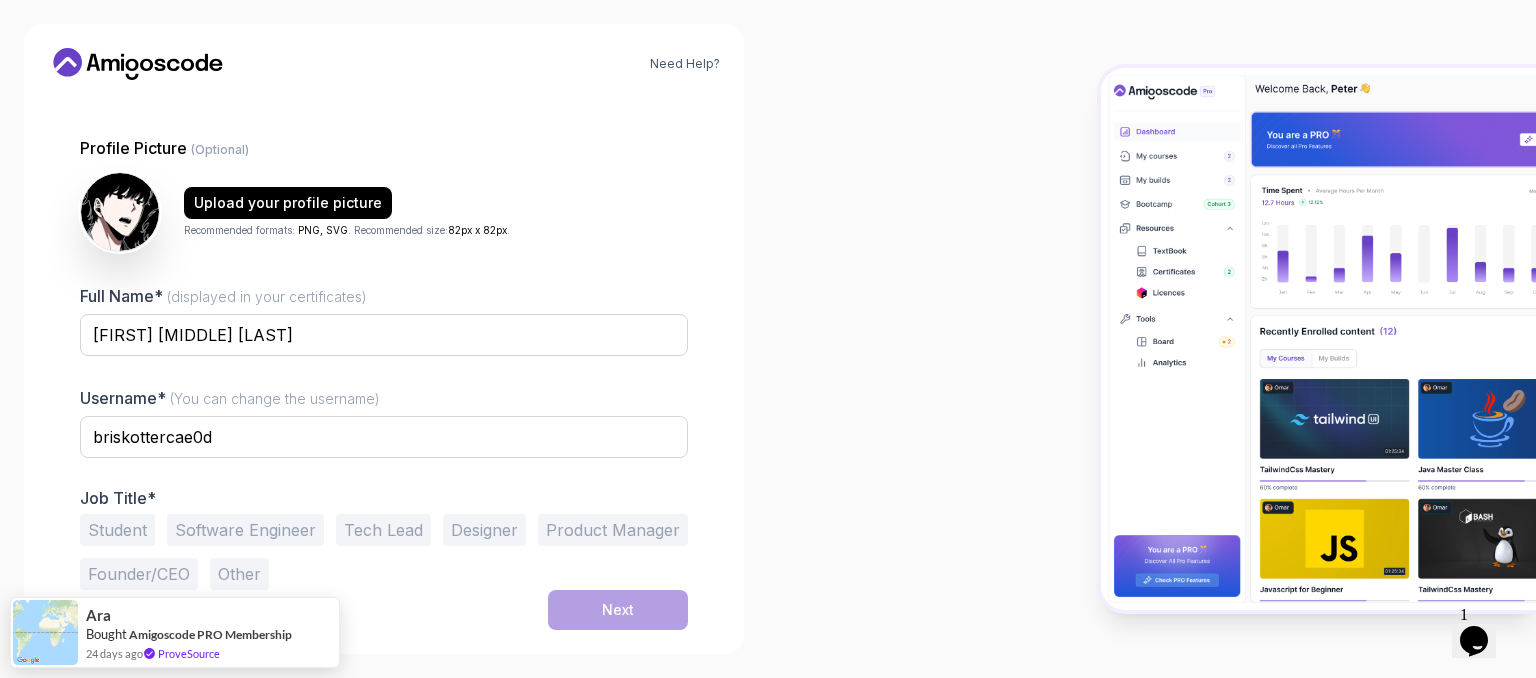 click on "Student" at bounding box center (117, 530) 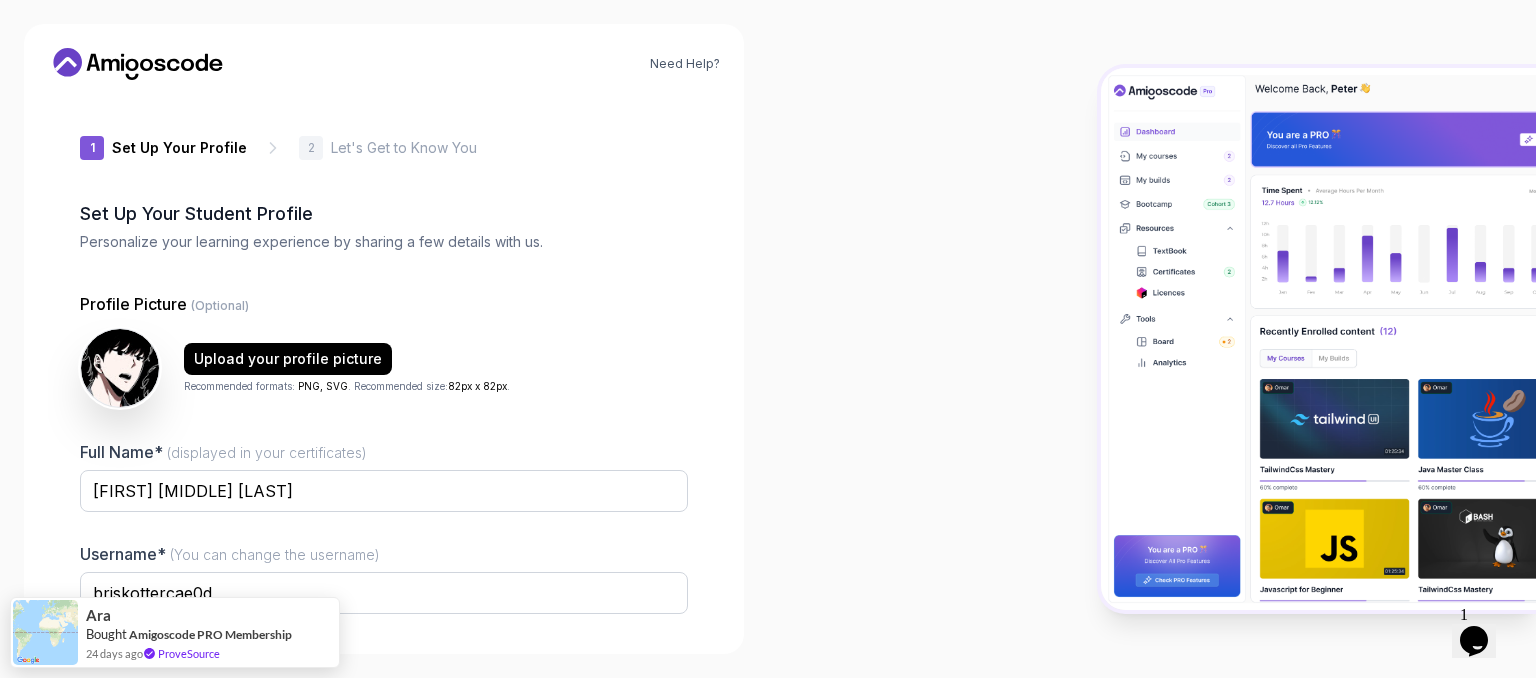 scroll, scrollTop: 156, scrollLeft: 0, axis: vertical 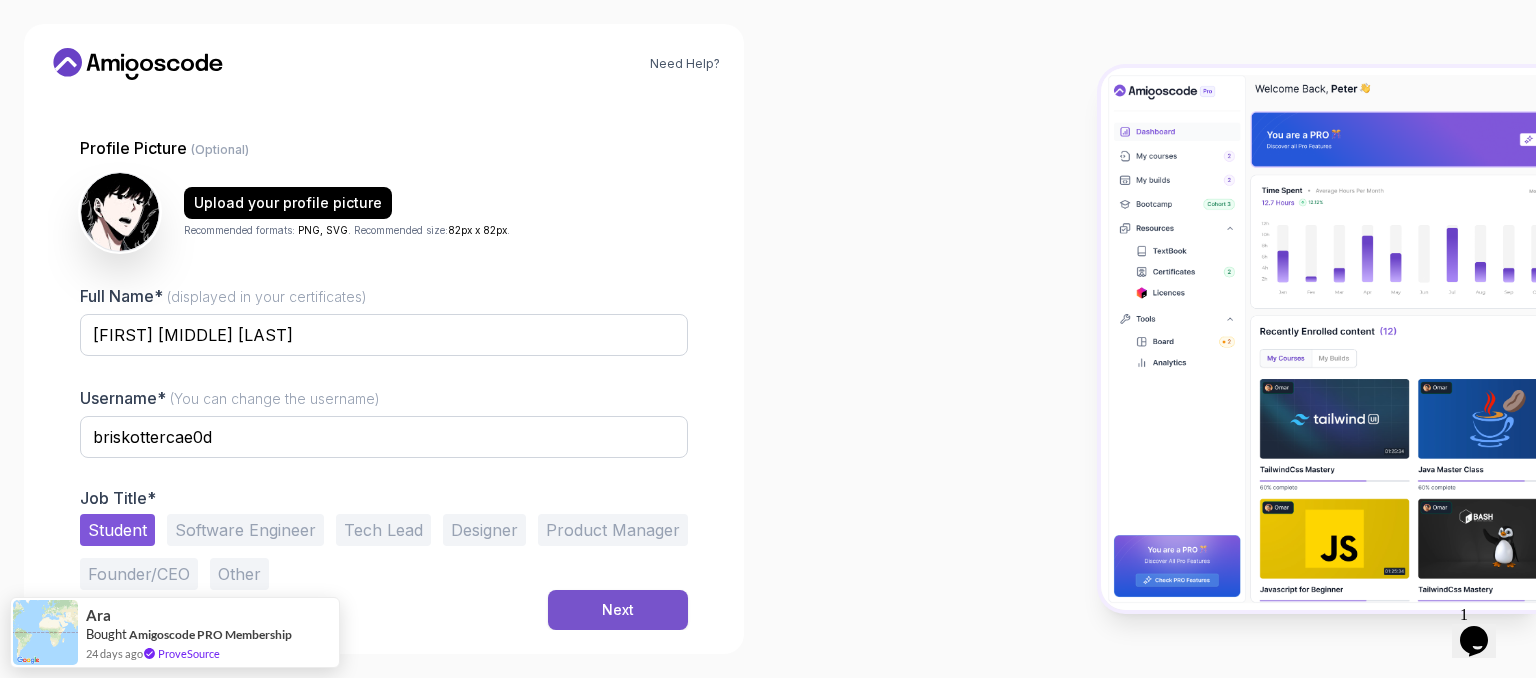 click on "Next" at bounding box center (618, 610) 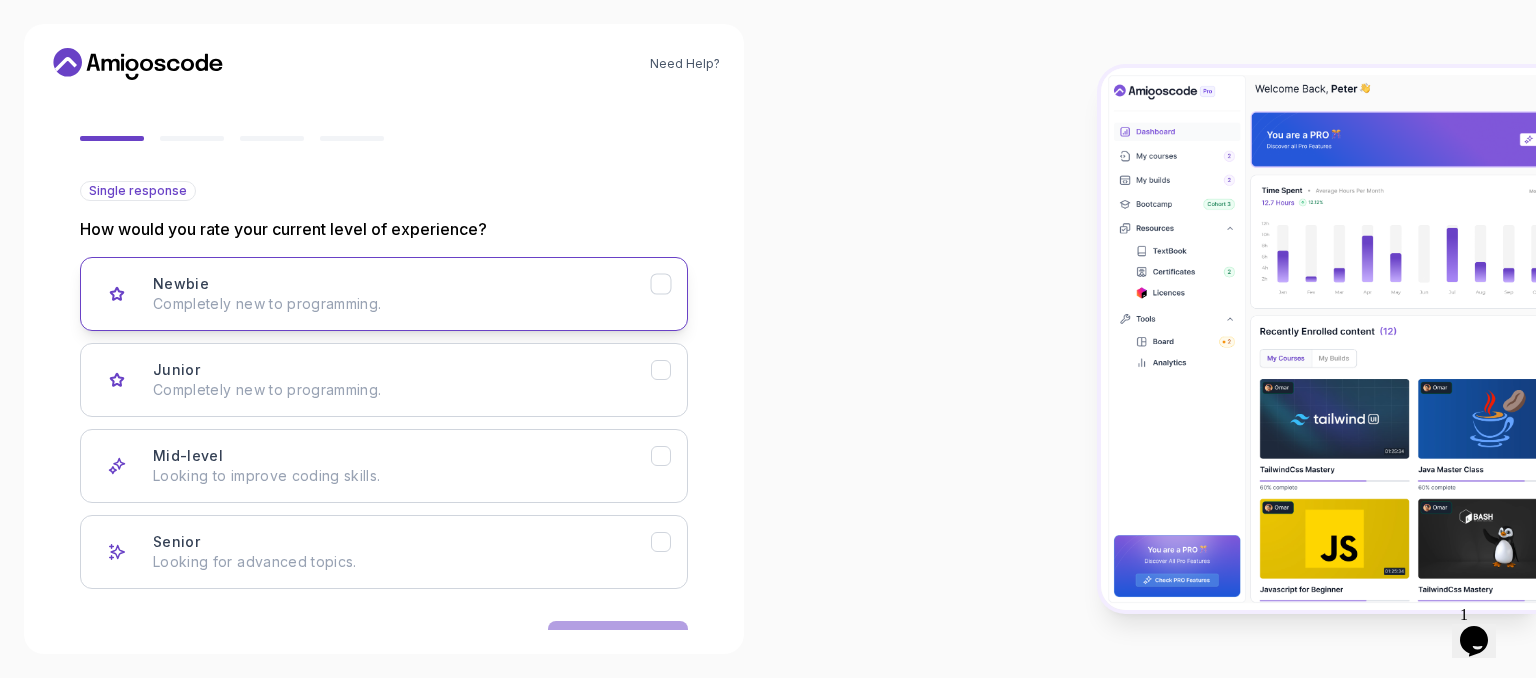 click on "Newbie" at bounding box center (181, 284) 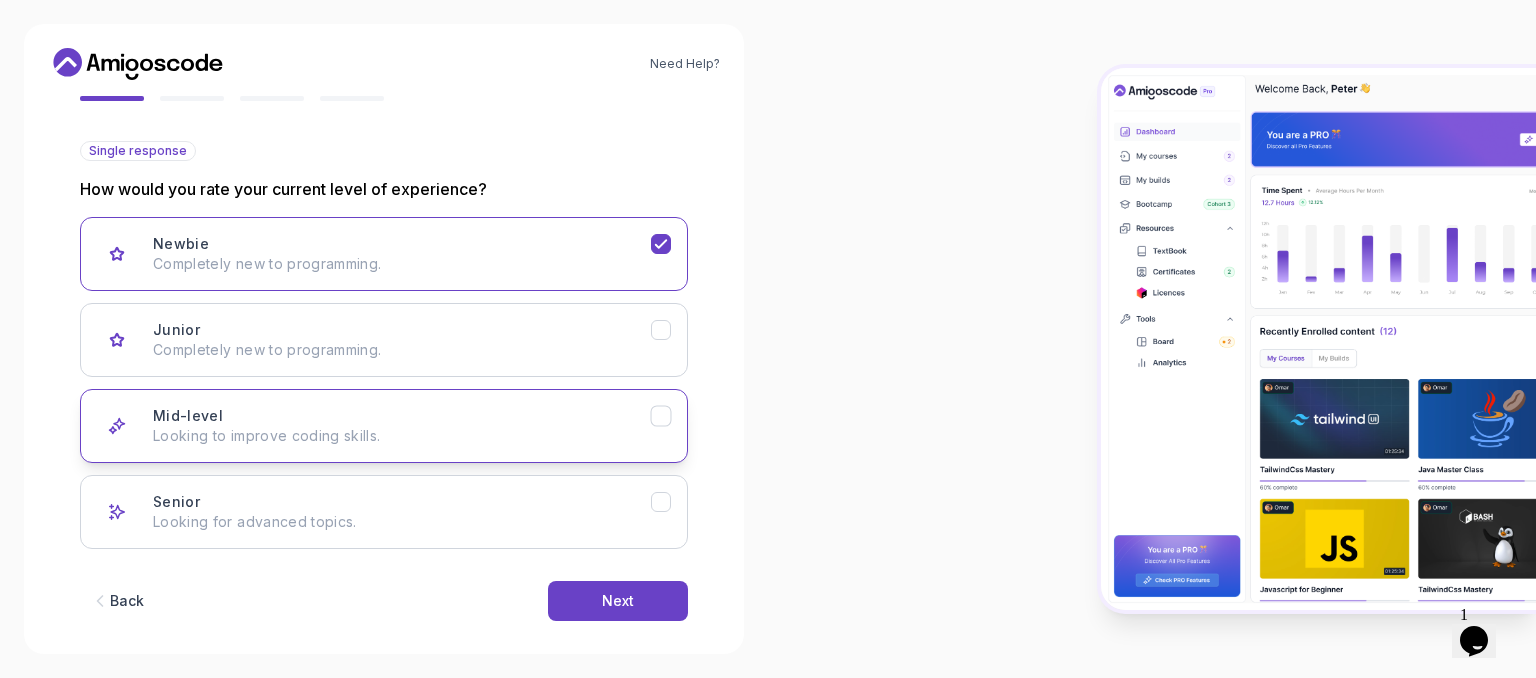 scroll, scrollTop: 217, scrollLeft: 0, axis: vertical 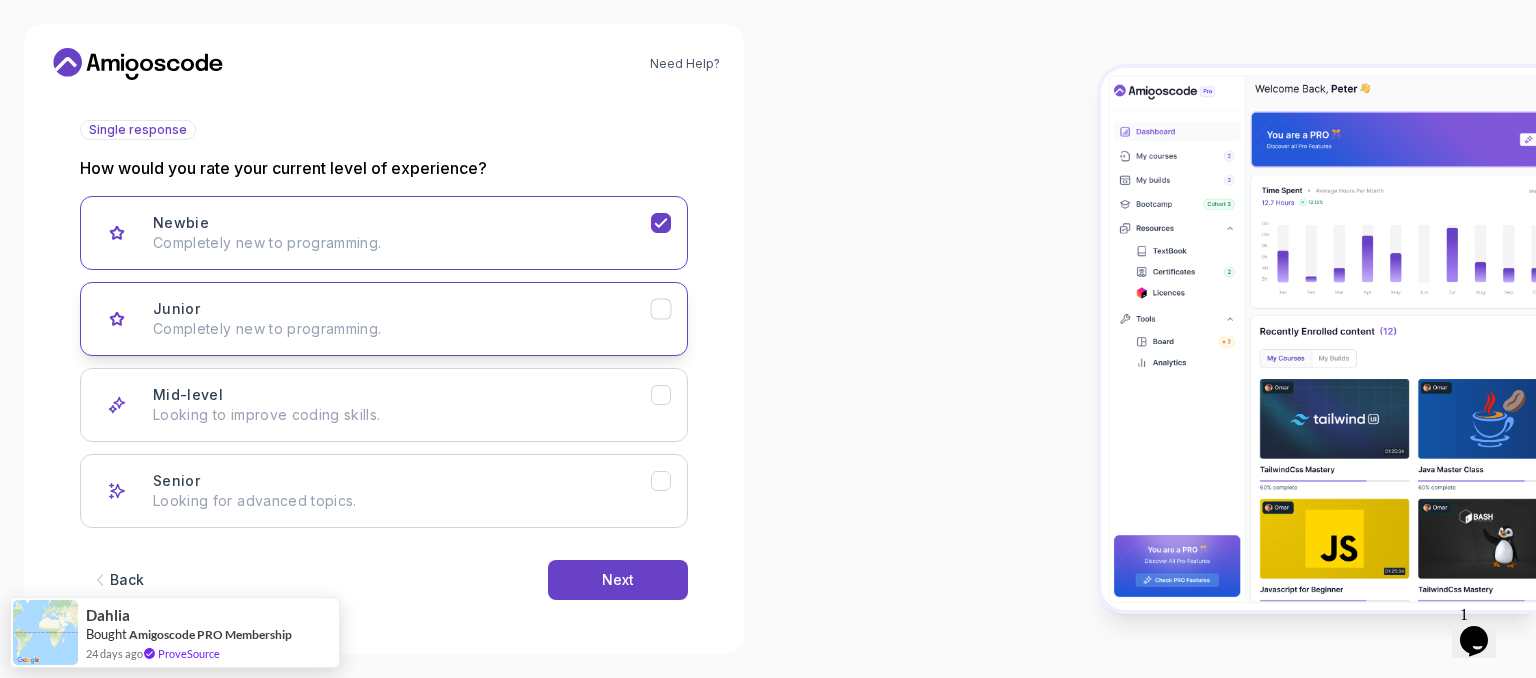 click on "Completely new to programming." at bounding box center [402, 329] 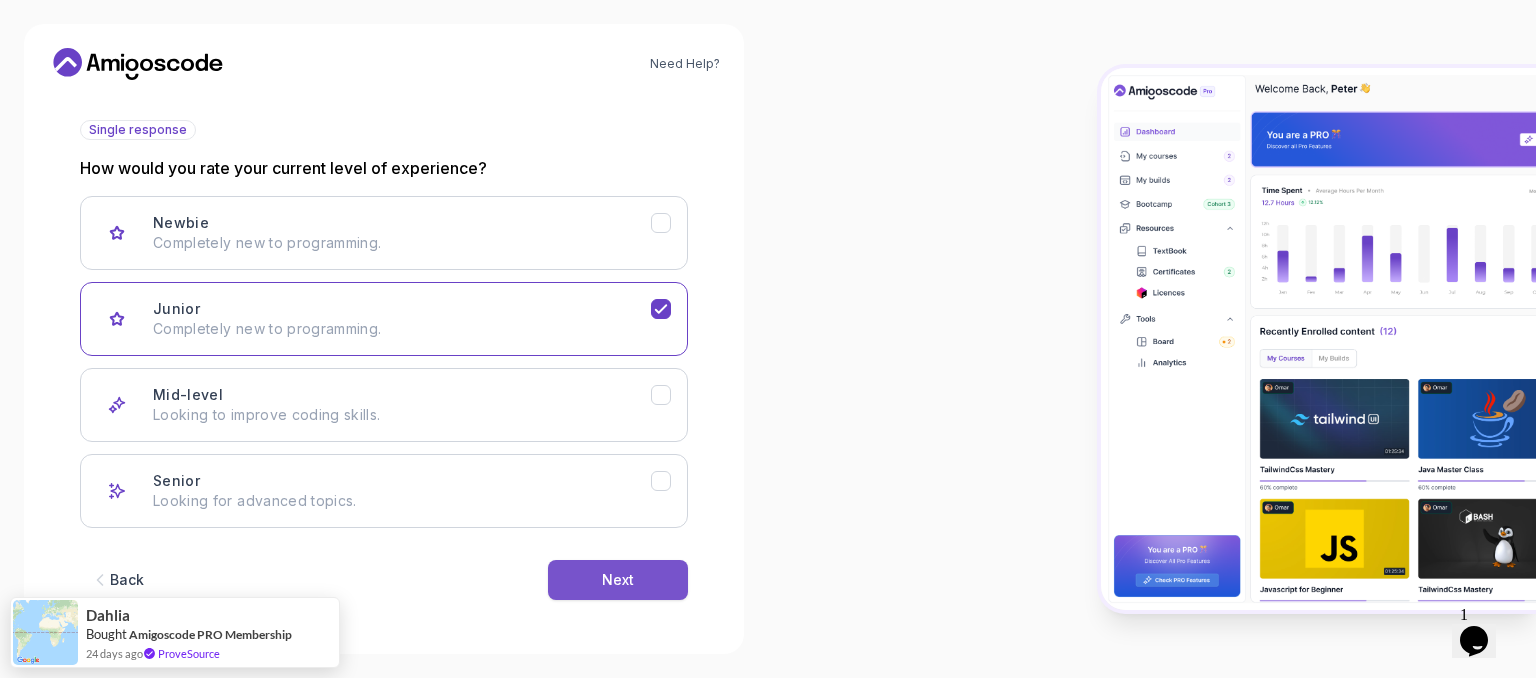 click on "Next" at bounding box center [618, 580] 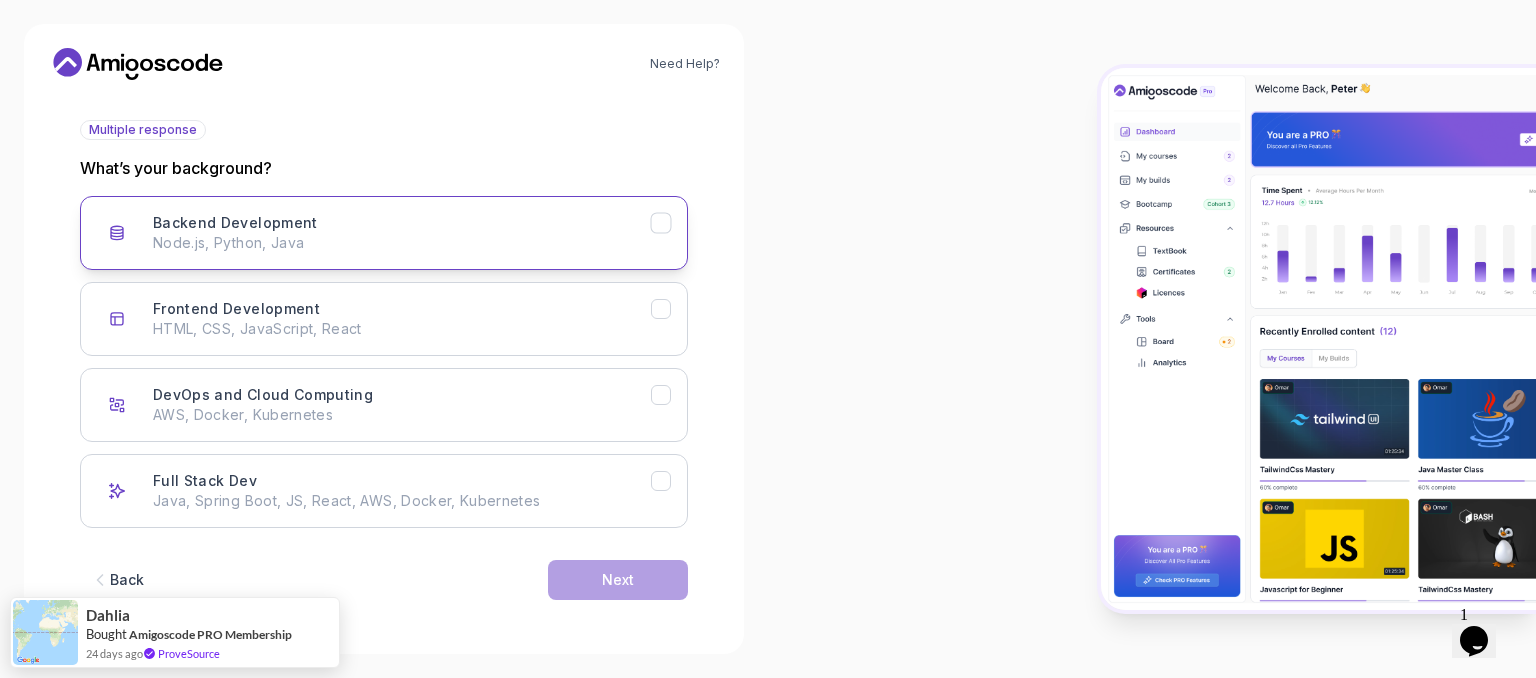 click on "Backend Development" at bounding box center [235, 223] 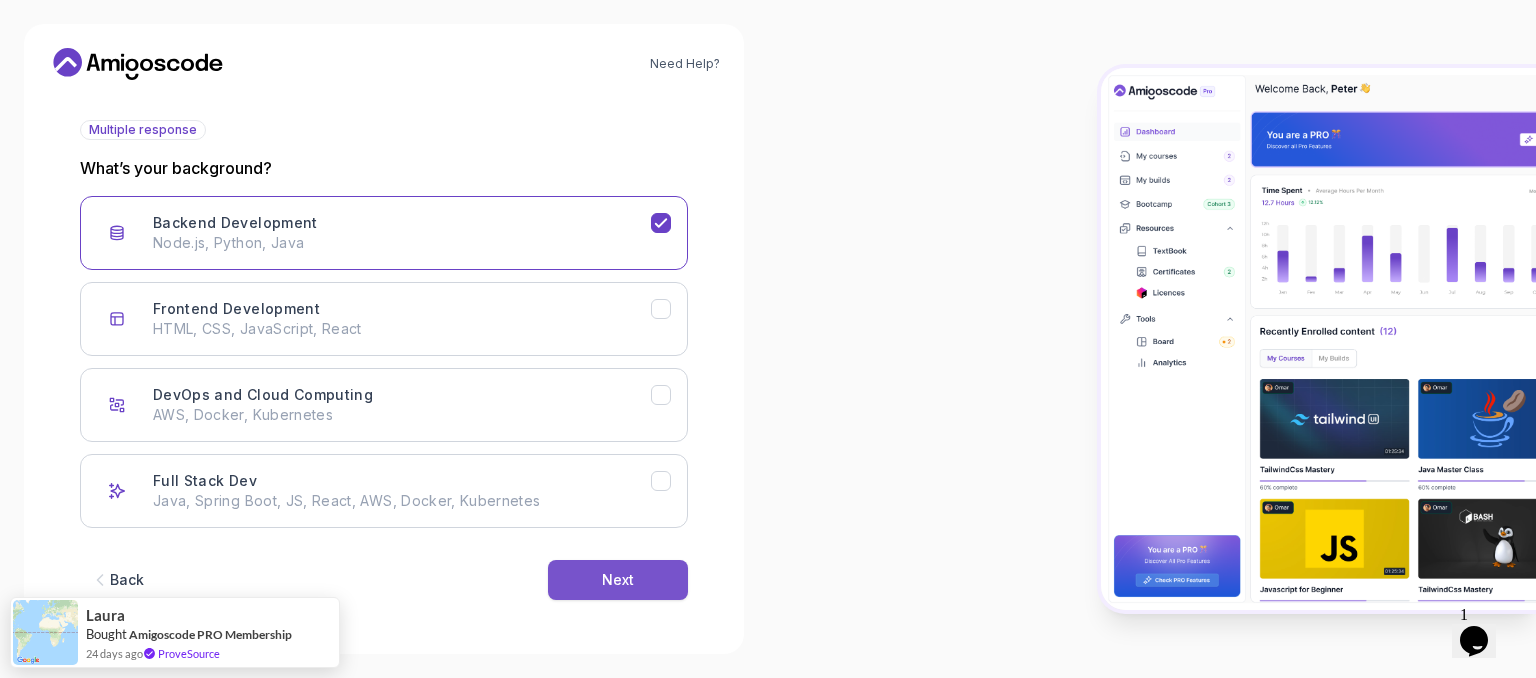 click on "Next" at bounding box center [618, 580] 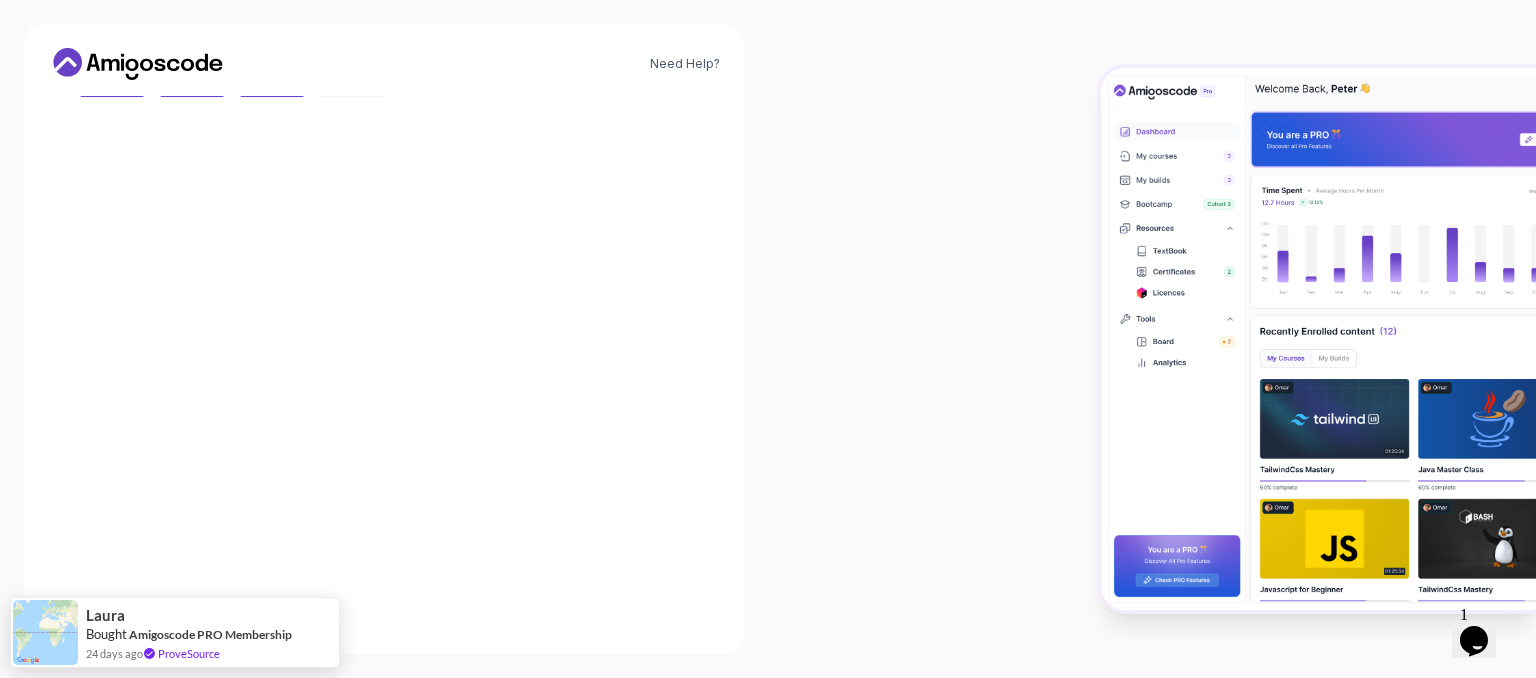 scroll, scrollTop: 195, scrollLeft: 0, axis: vertical 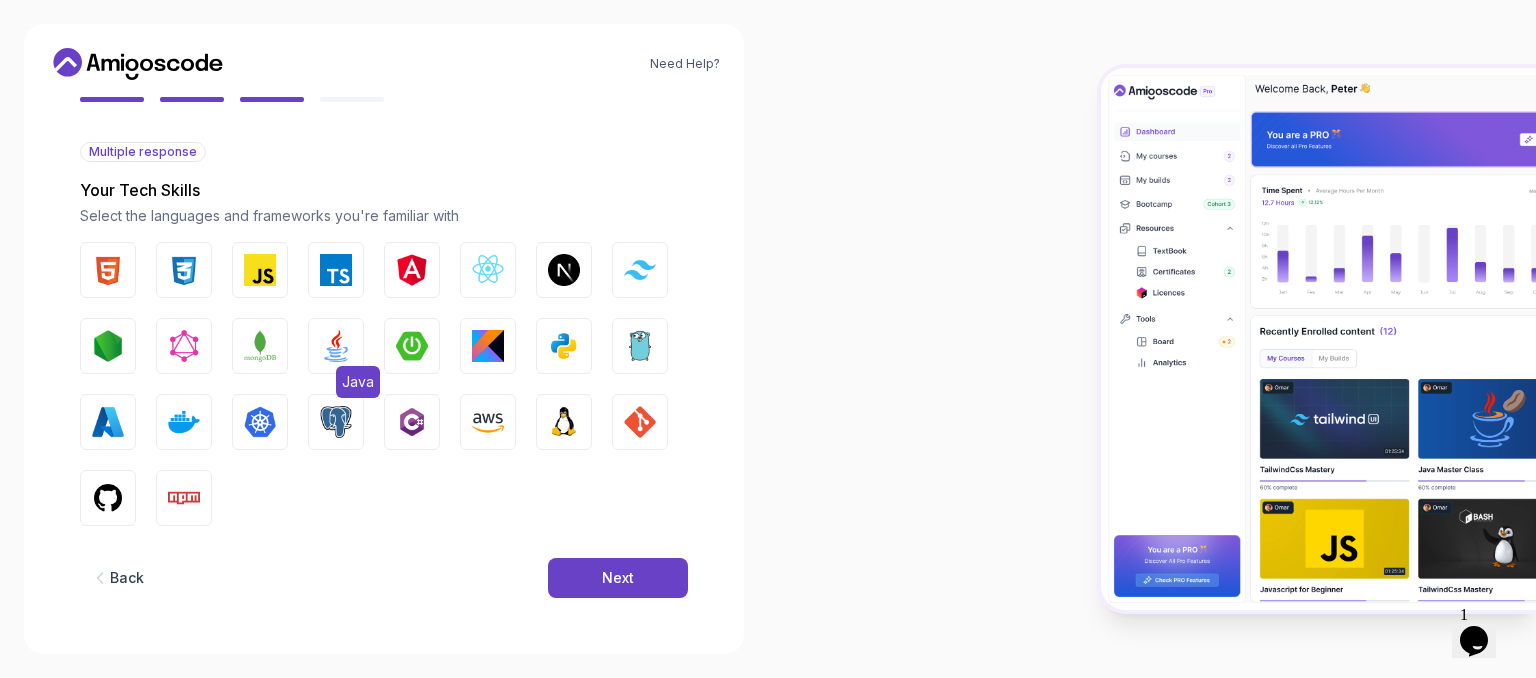 click at bounding box center (336, 346) 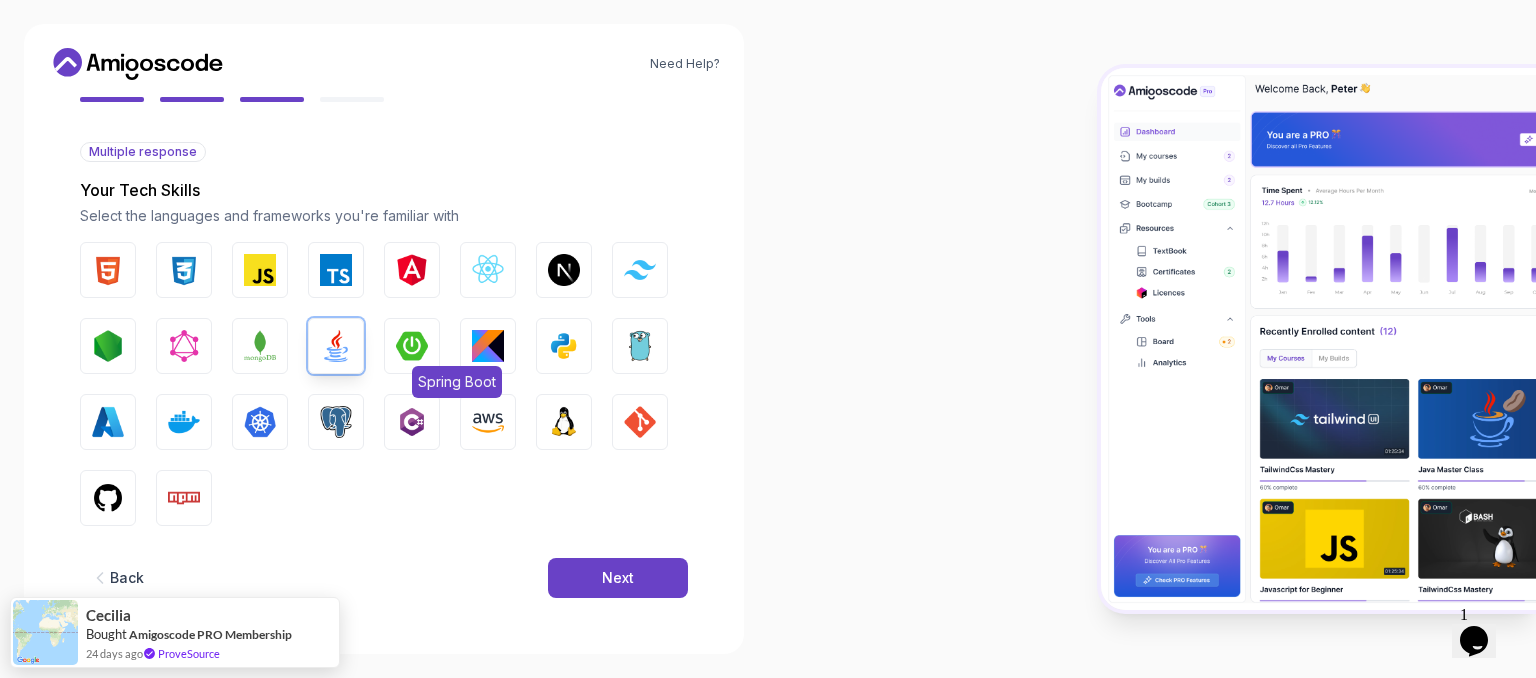 click on "Spring Boot" at bounding box center (412, 346) 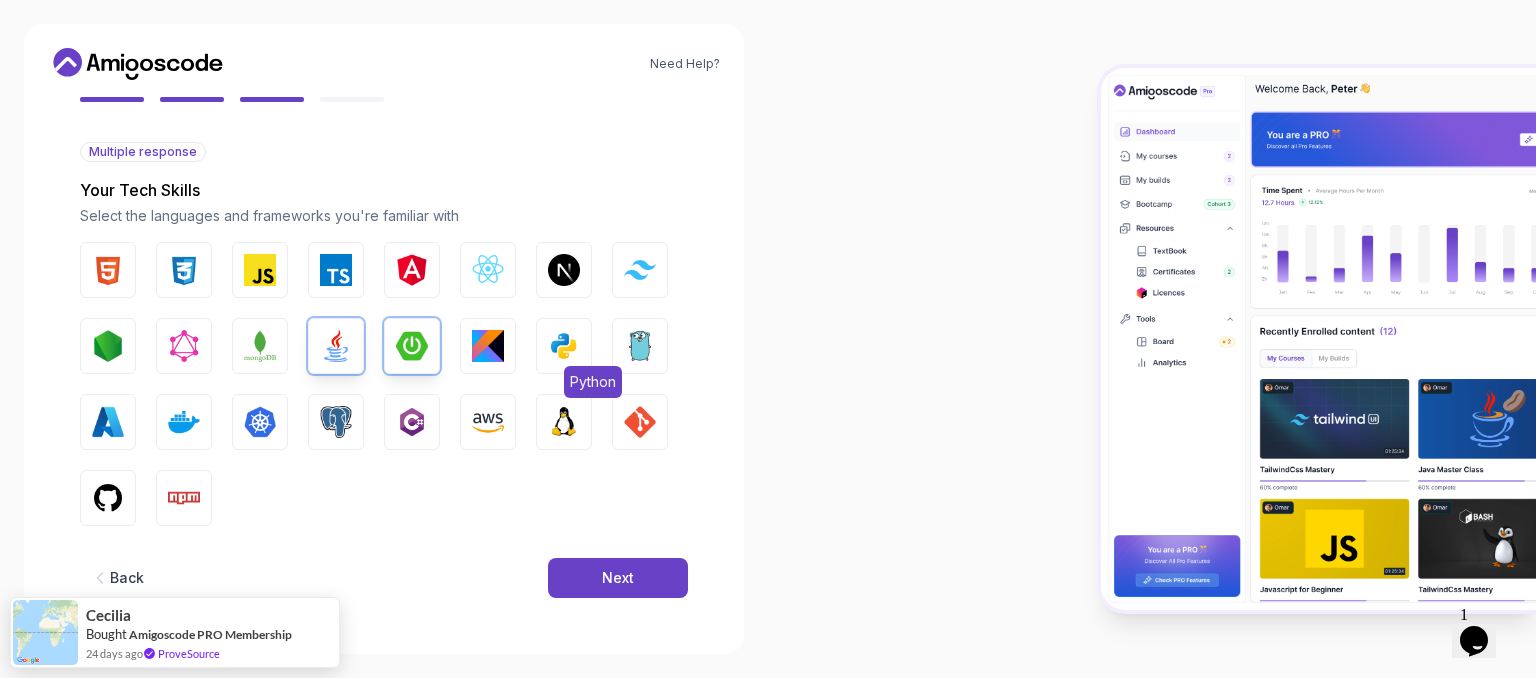 click at bounding box center (564, 346) 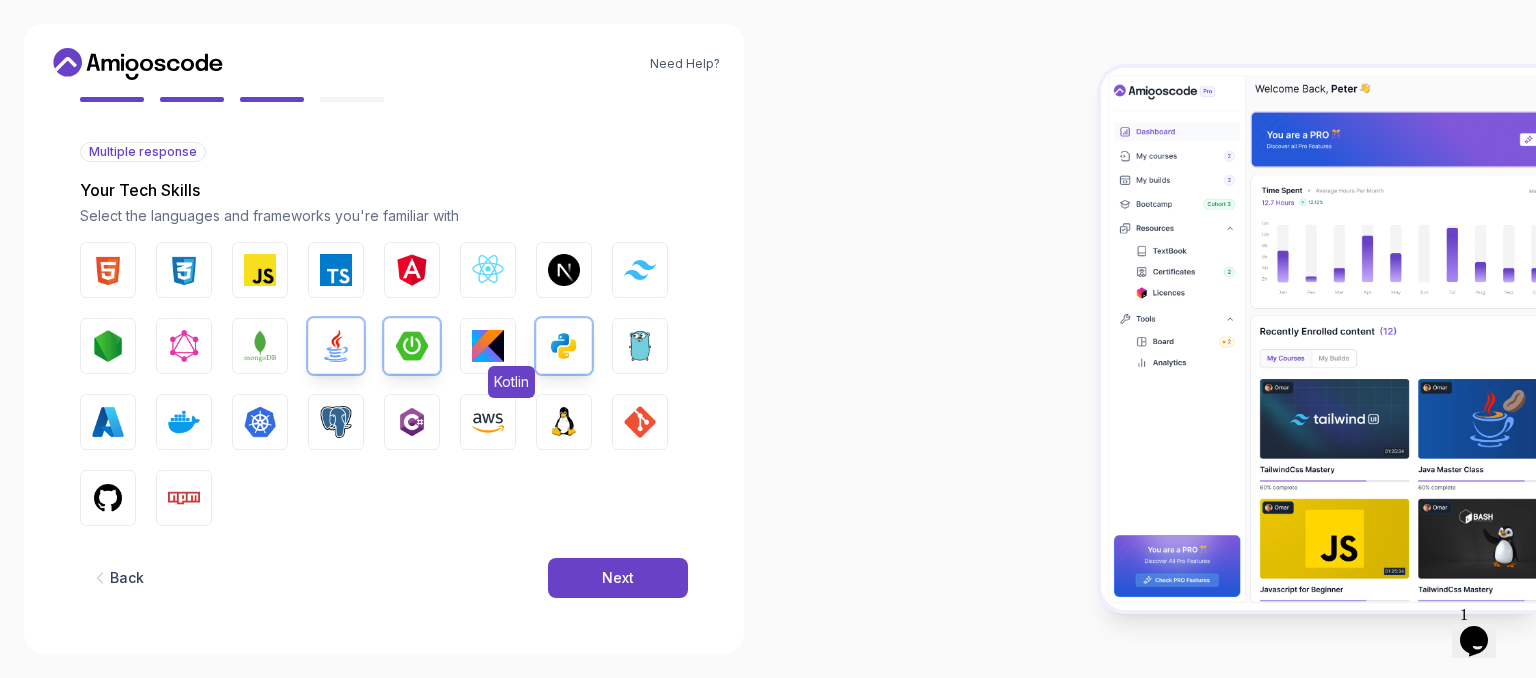 click at bounding box center [488, 346] 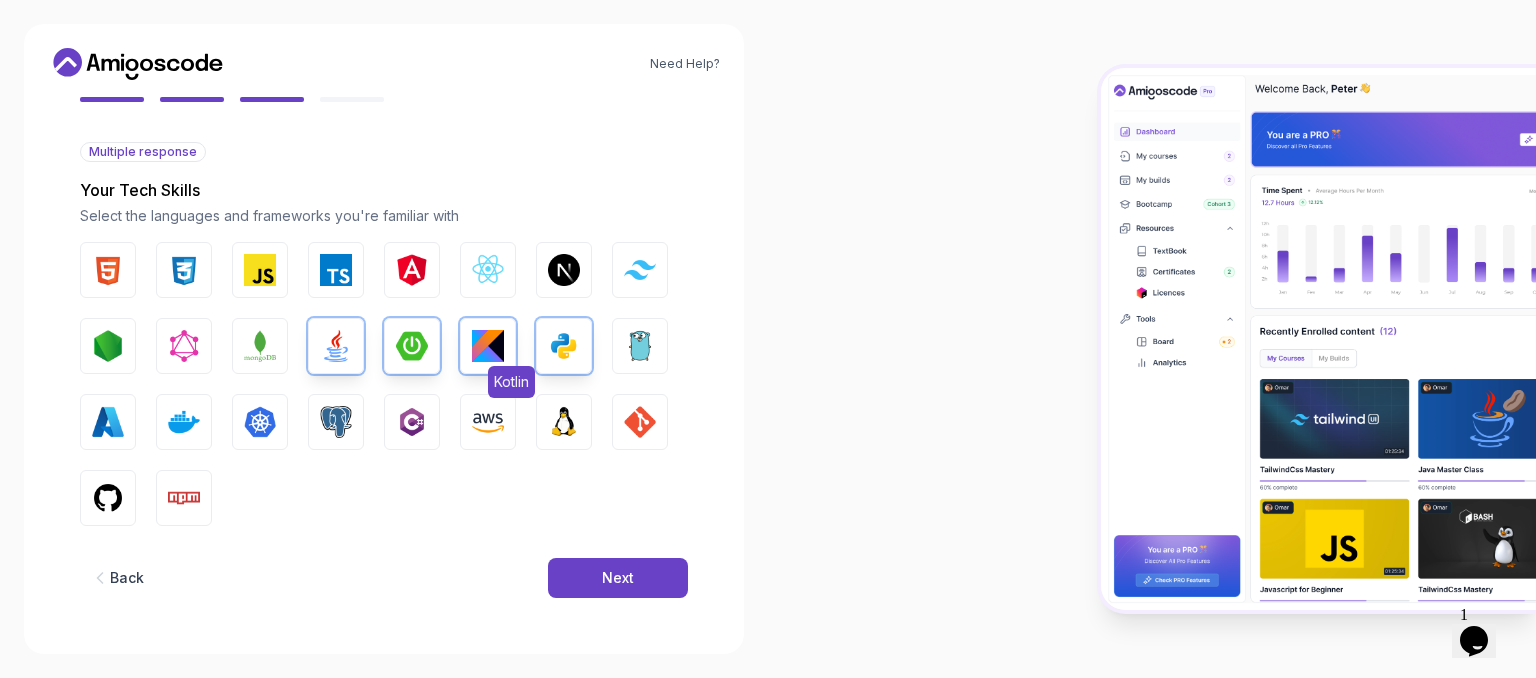 click at bounding box center [488, 346] 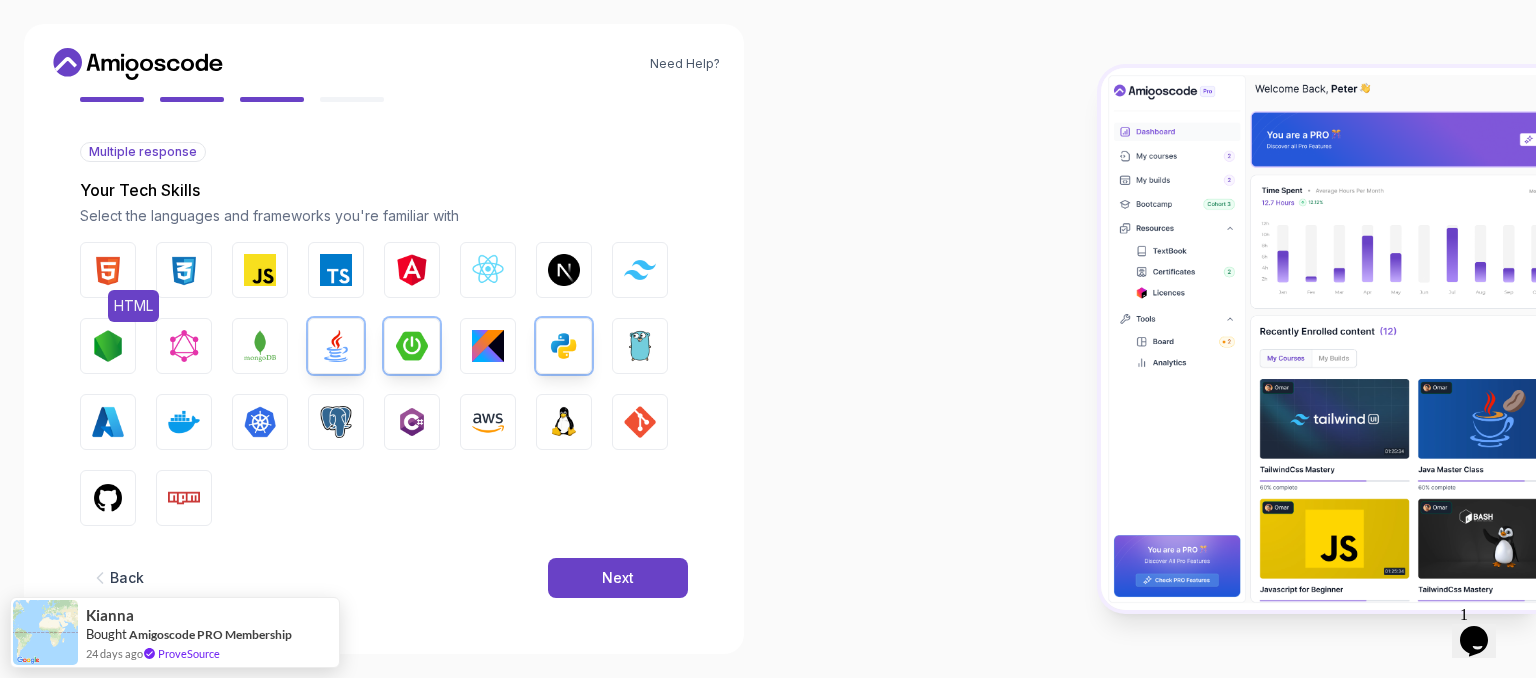 click at bounding box center (108, 270) 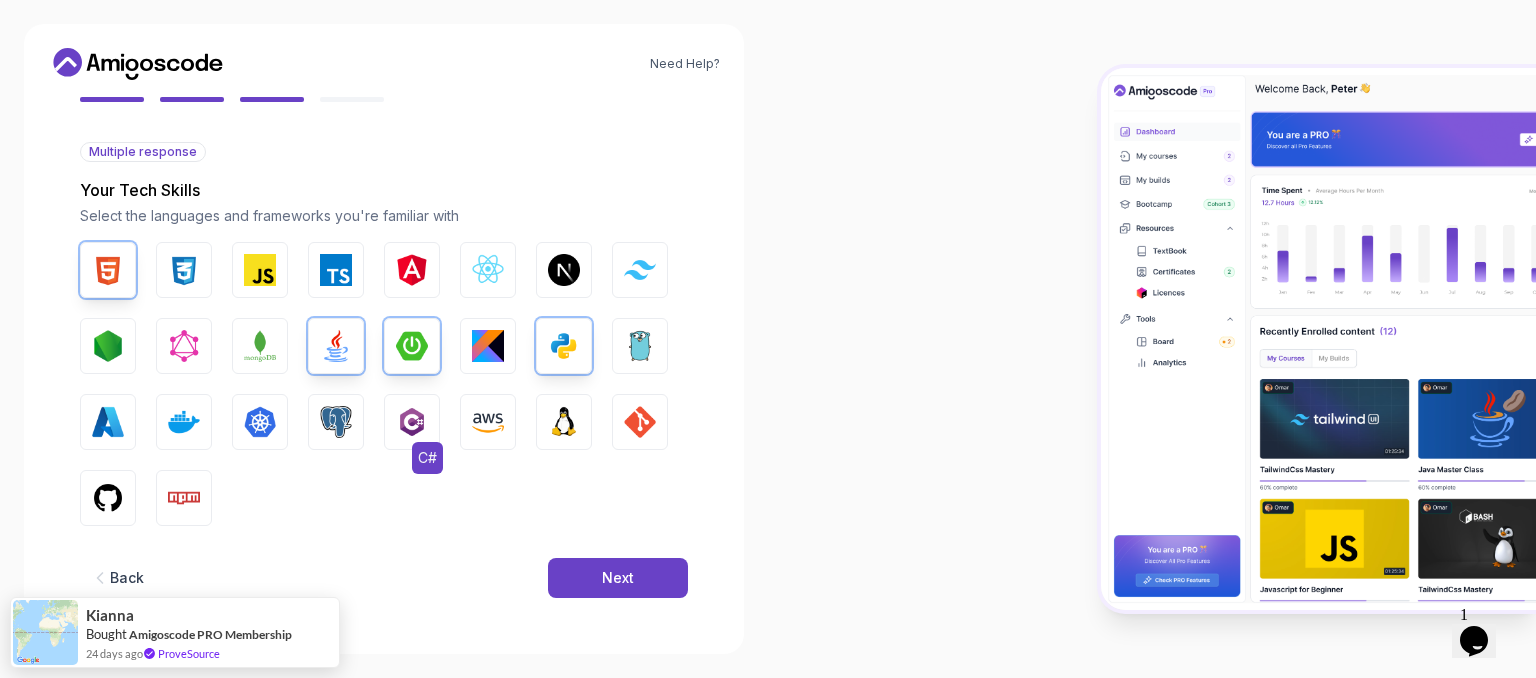 click at bounding box center [412, 422] 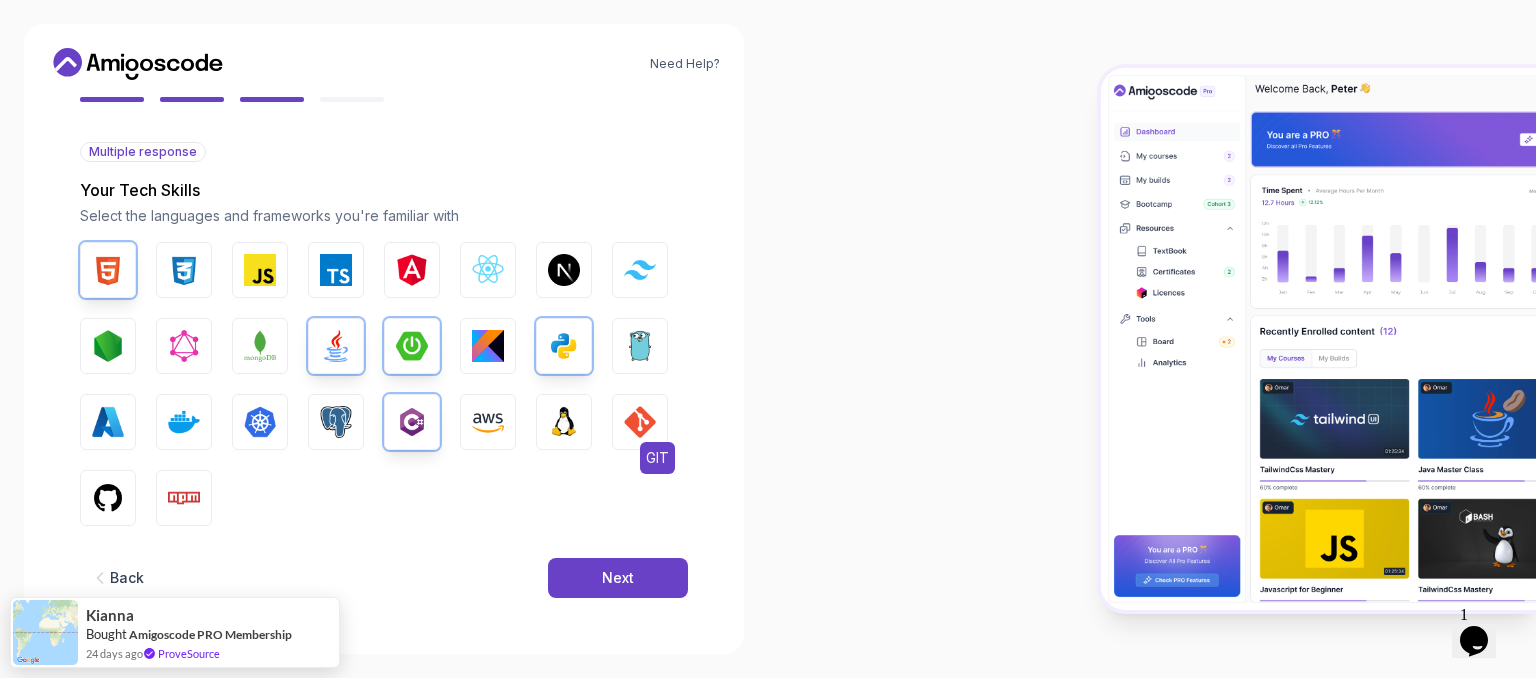 click on "GIT" at bounding box center (657, 458) 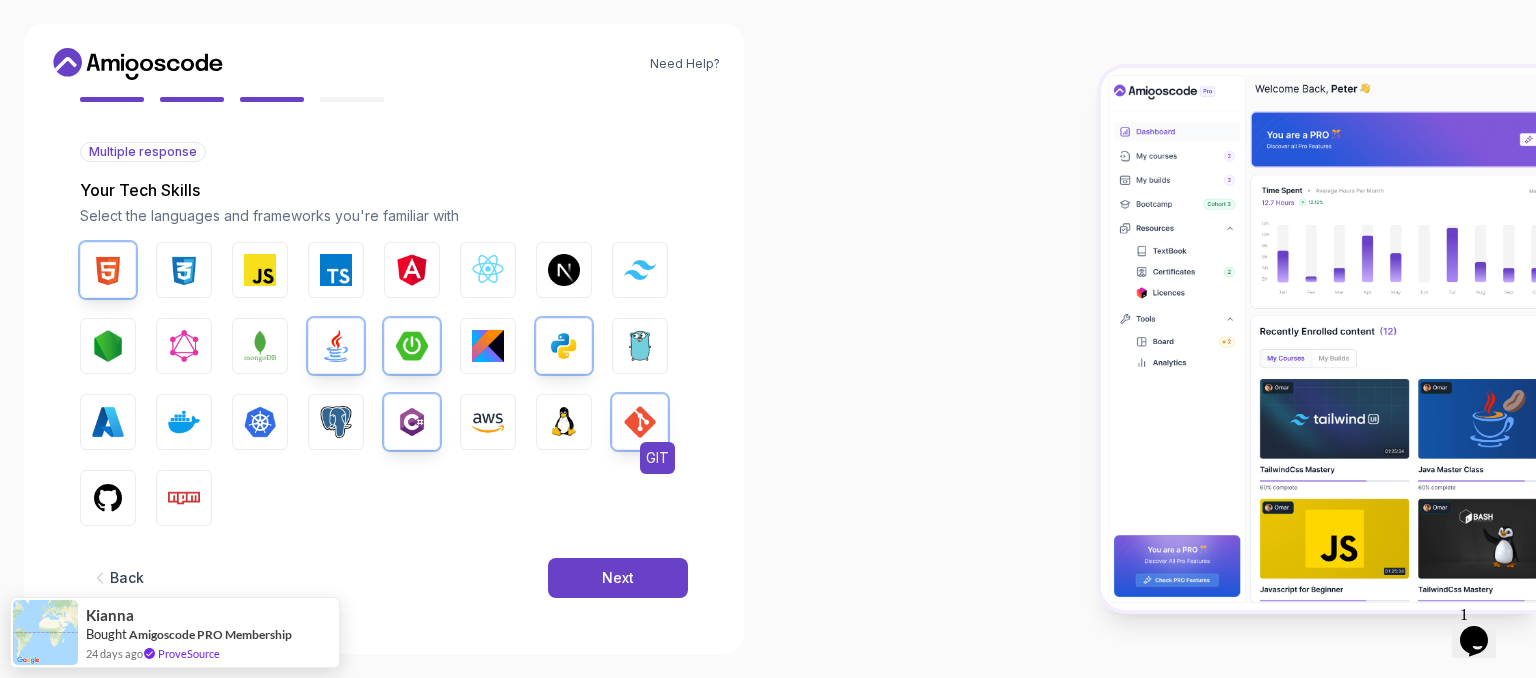 click on "GIT" at bounding box center [657, 458] 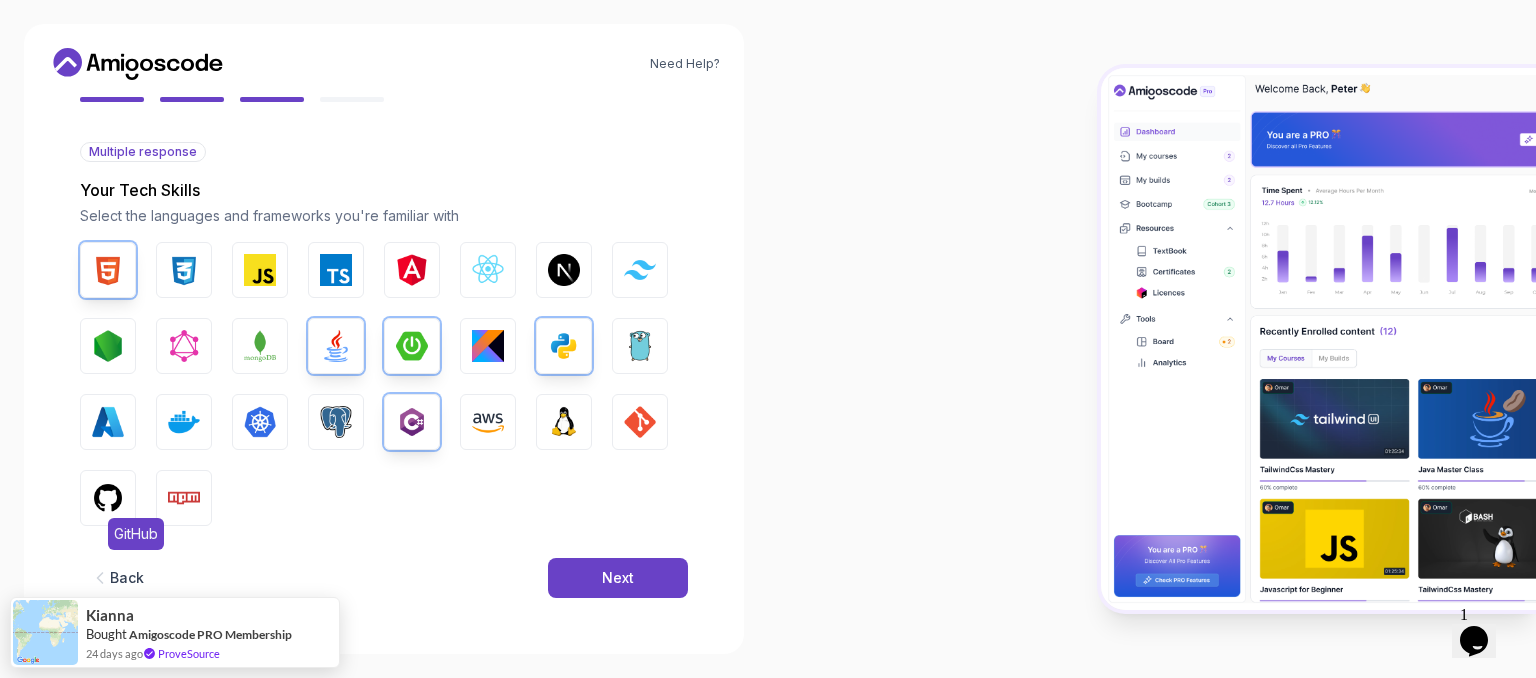 click at bounding box center [108, 498] 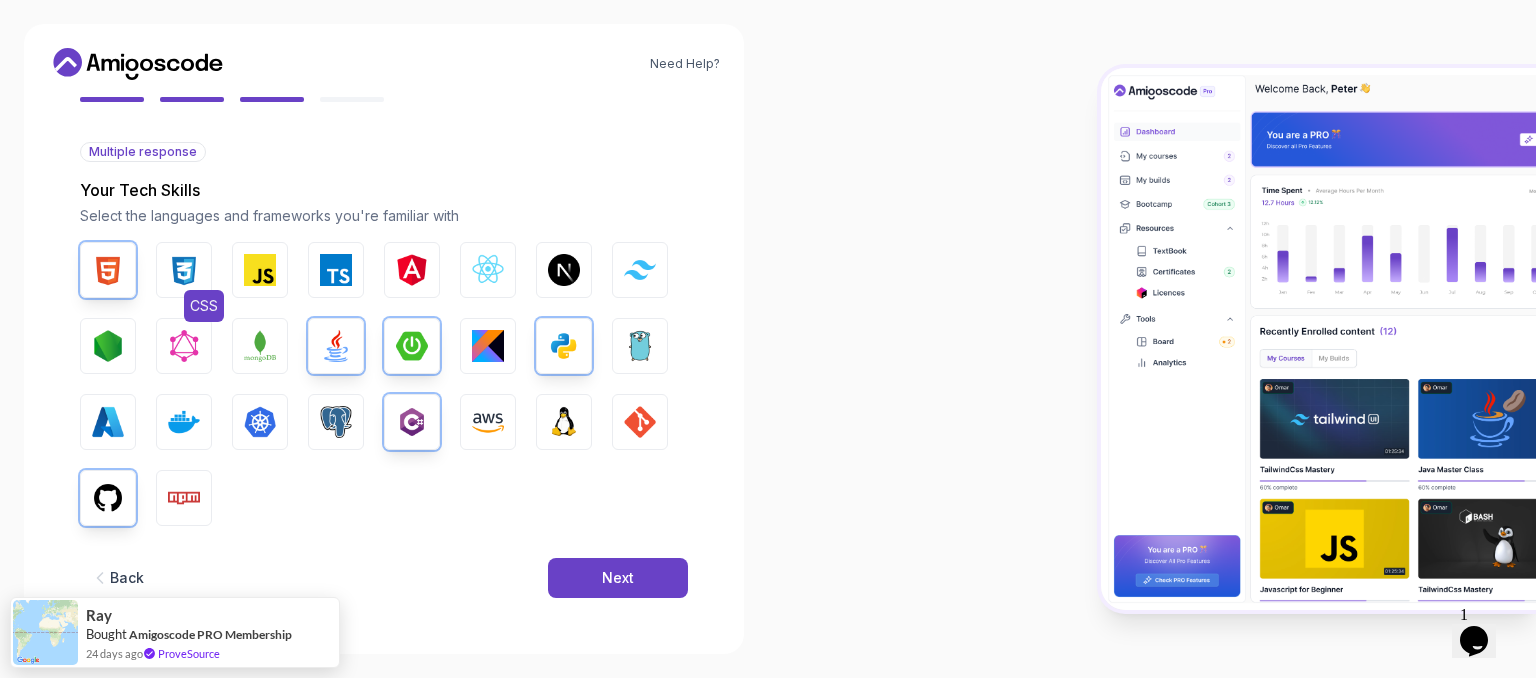 click on "CSS" at bounding box center [184, 270] 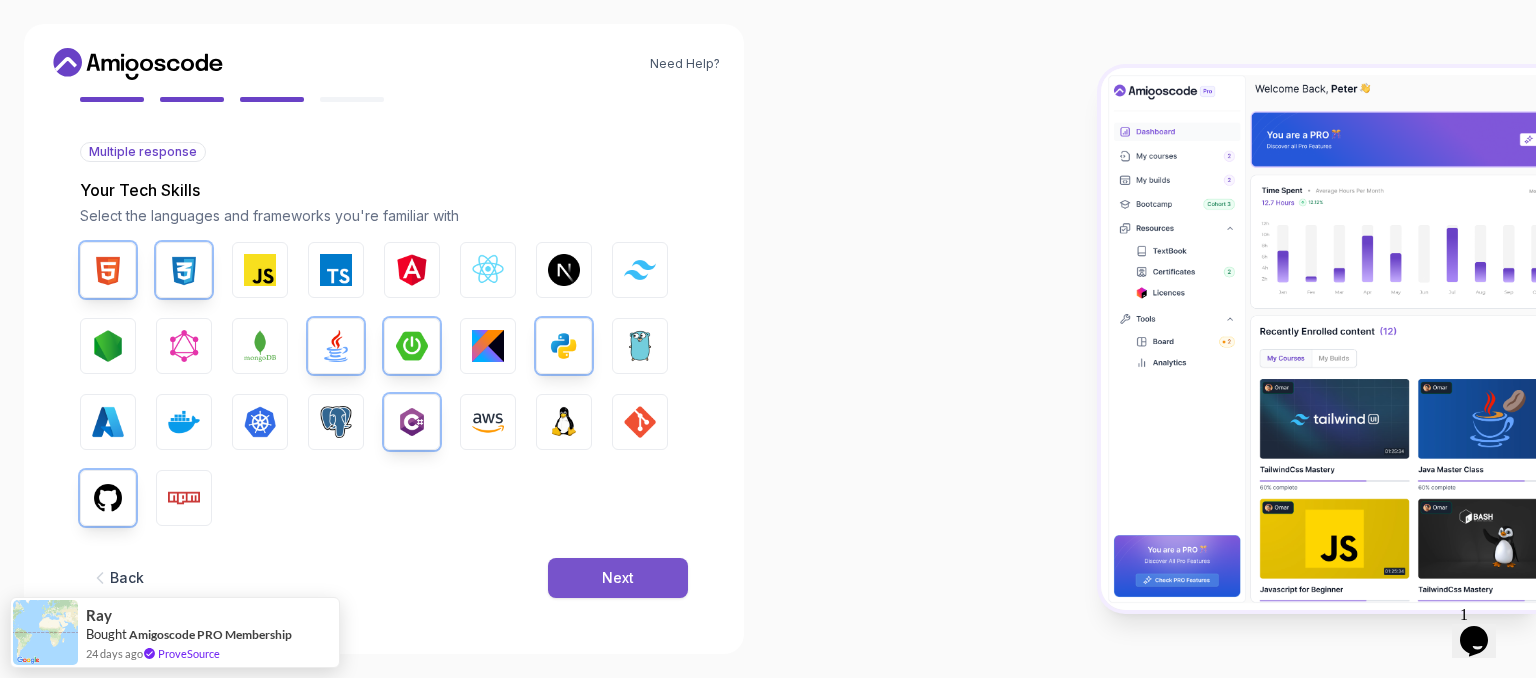 click on "Next" at bounding box center [618, 578] 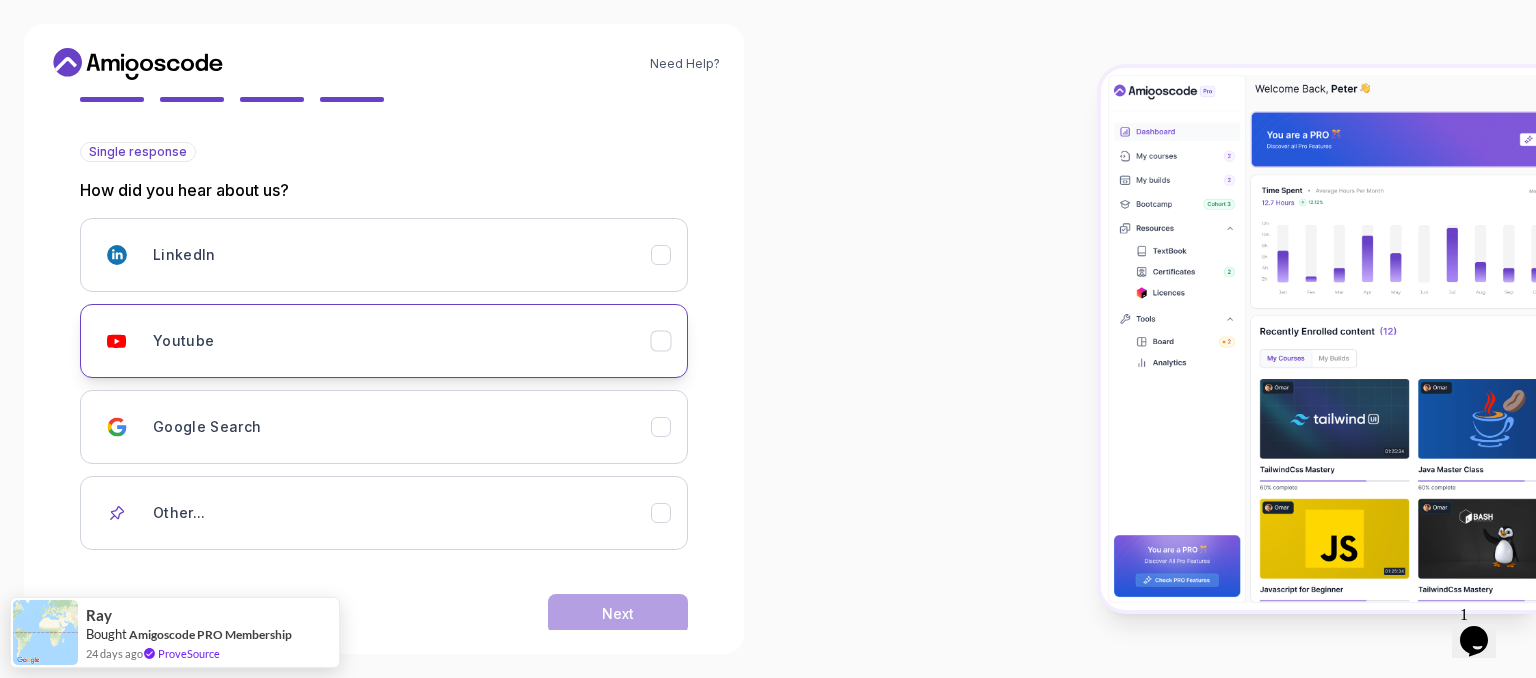 click on "Youtube" at bounding box center [402, 341] 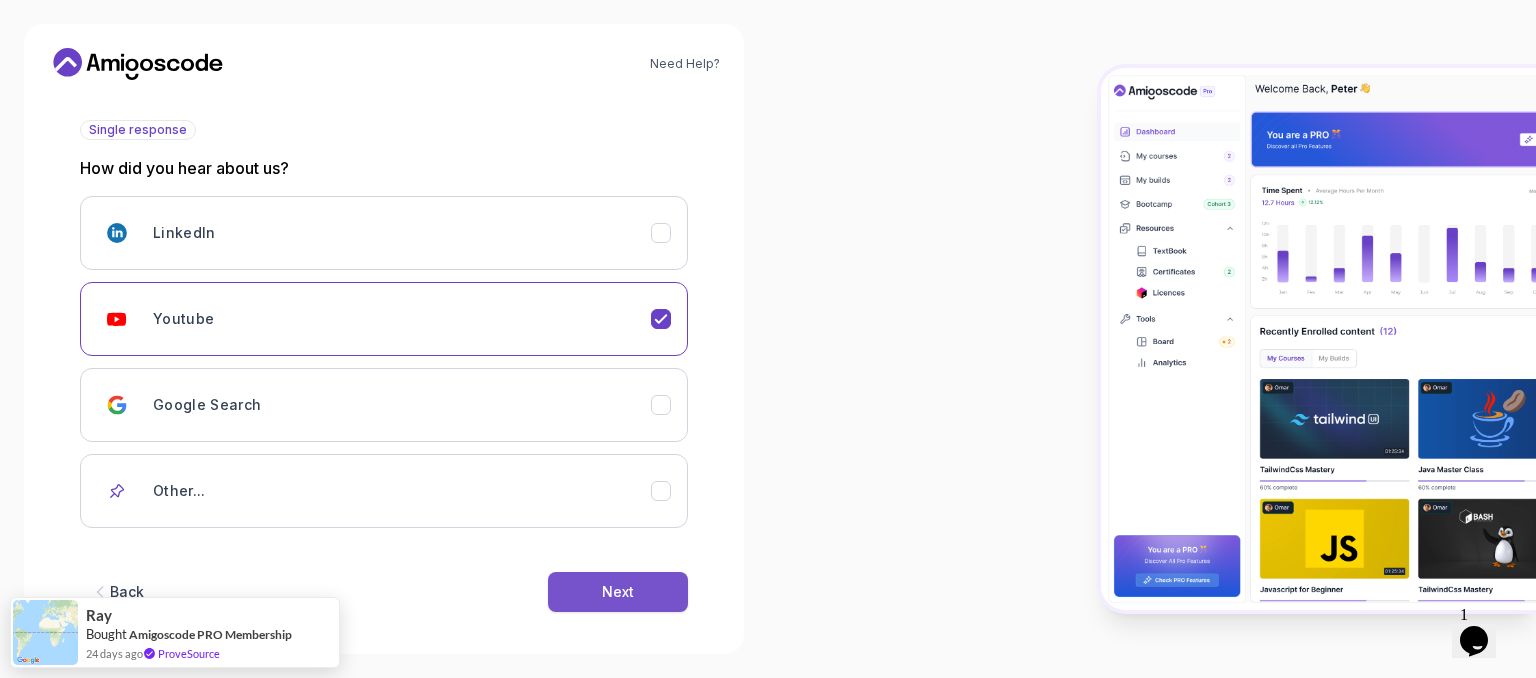 scroll, scrollTop: 229, scrollLeft: 0, axis: vertical 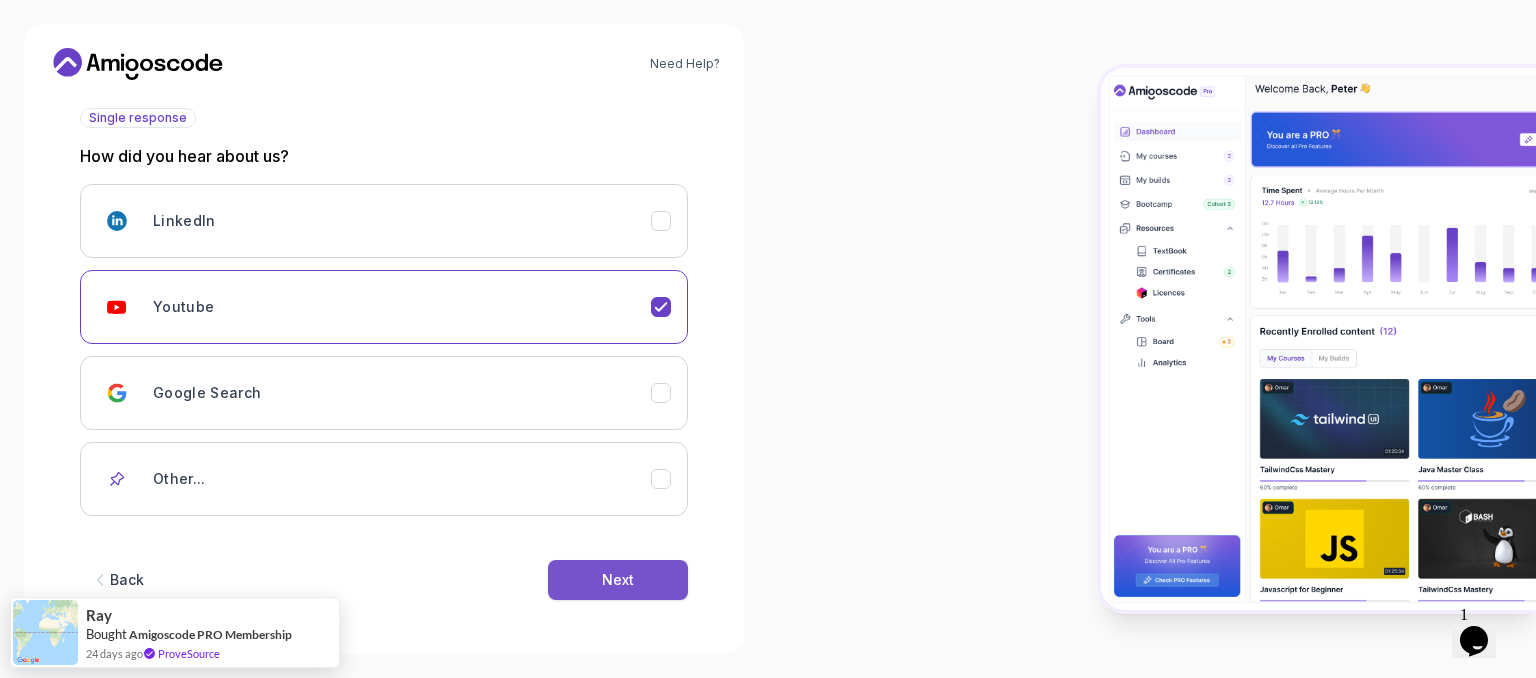 click on "Next" at bounding box center (618, 580) 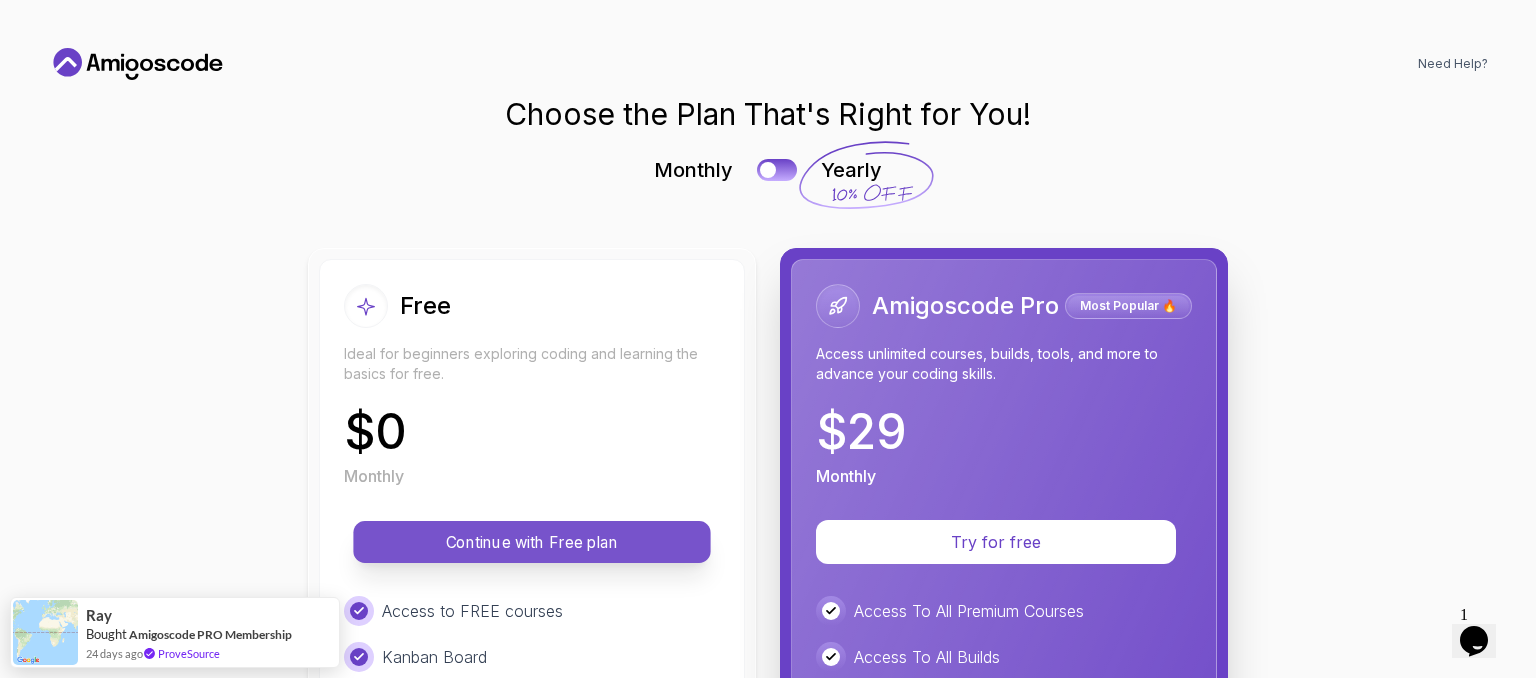 scroll, scrollTop: 0, scrollLeft: 0, axis: both 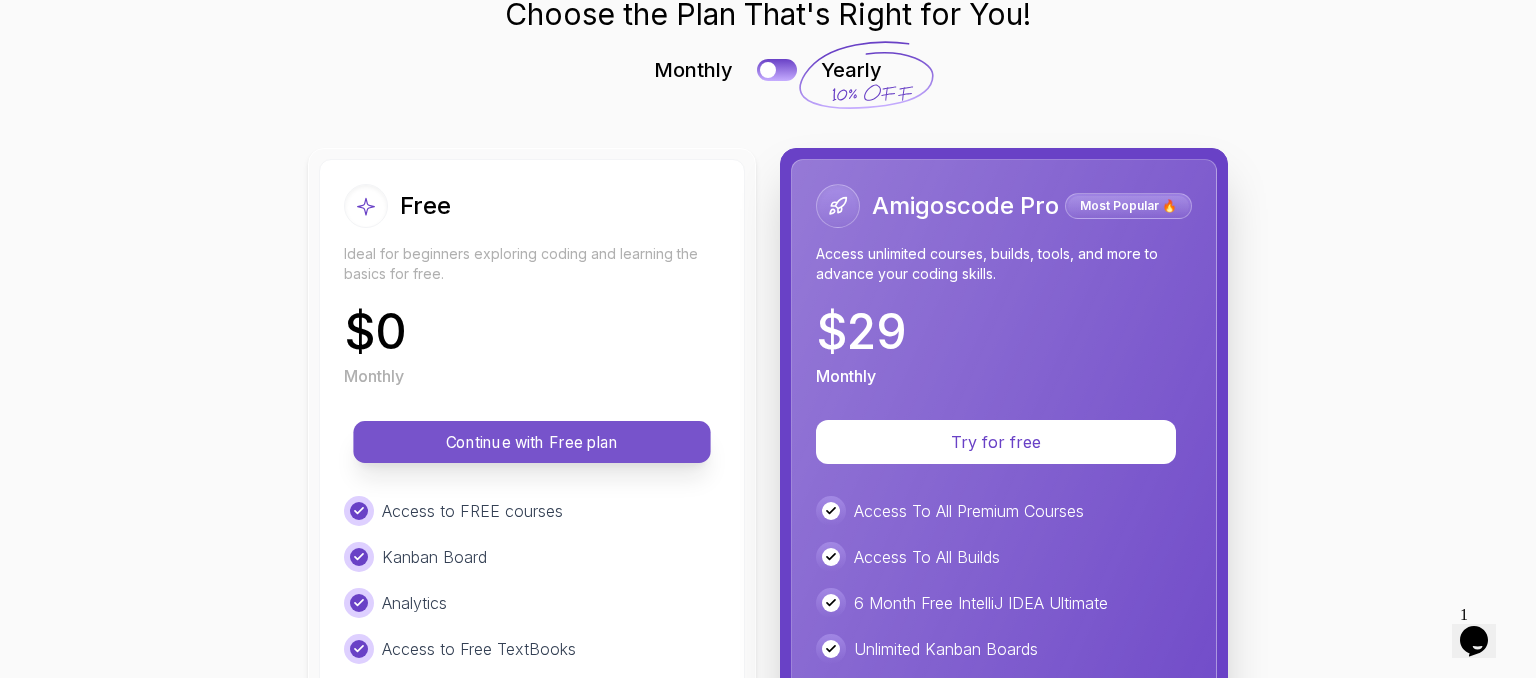 click on "Continue with Free plan" at bounding box center (531, 442) 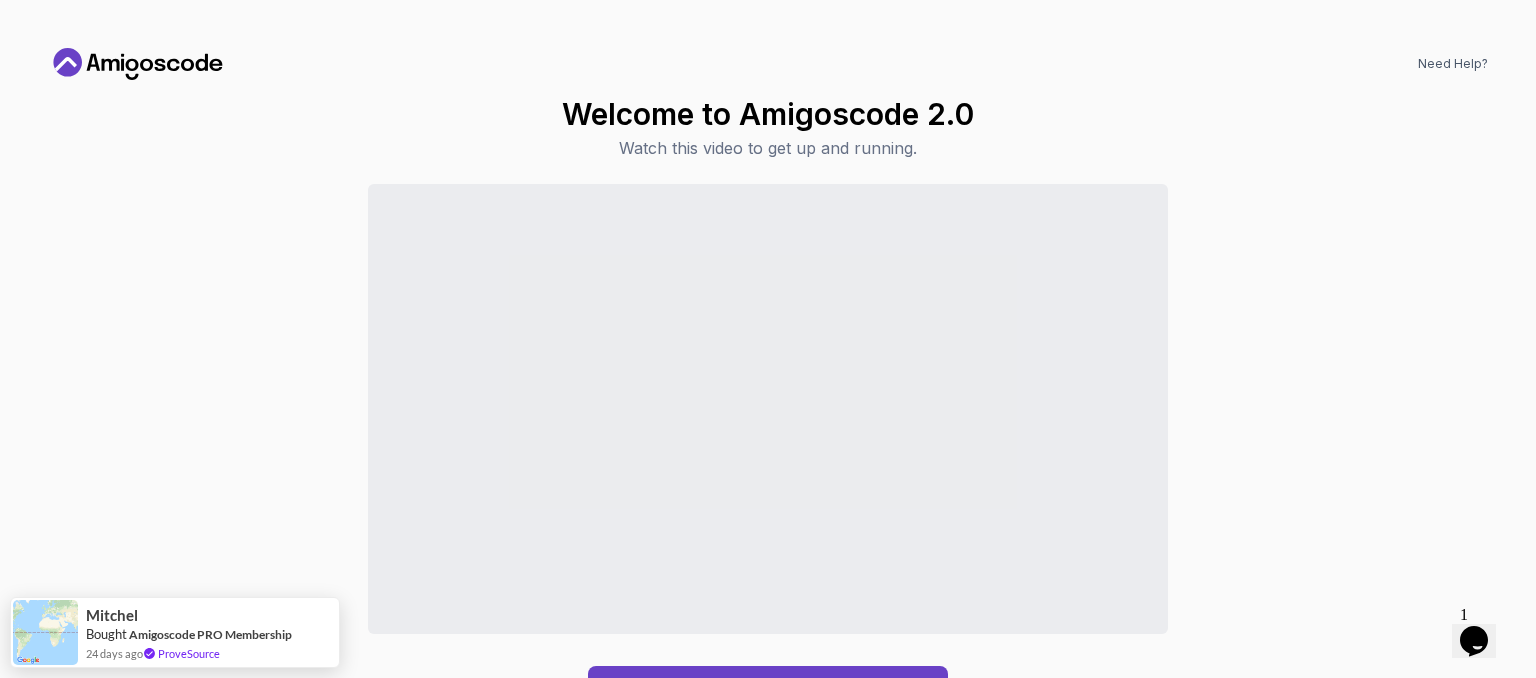 click on "Continue to Dashboard" at bounding box center [768, 449] 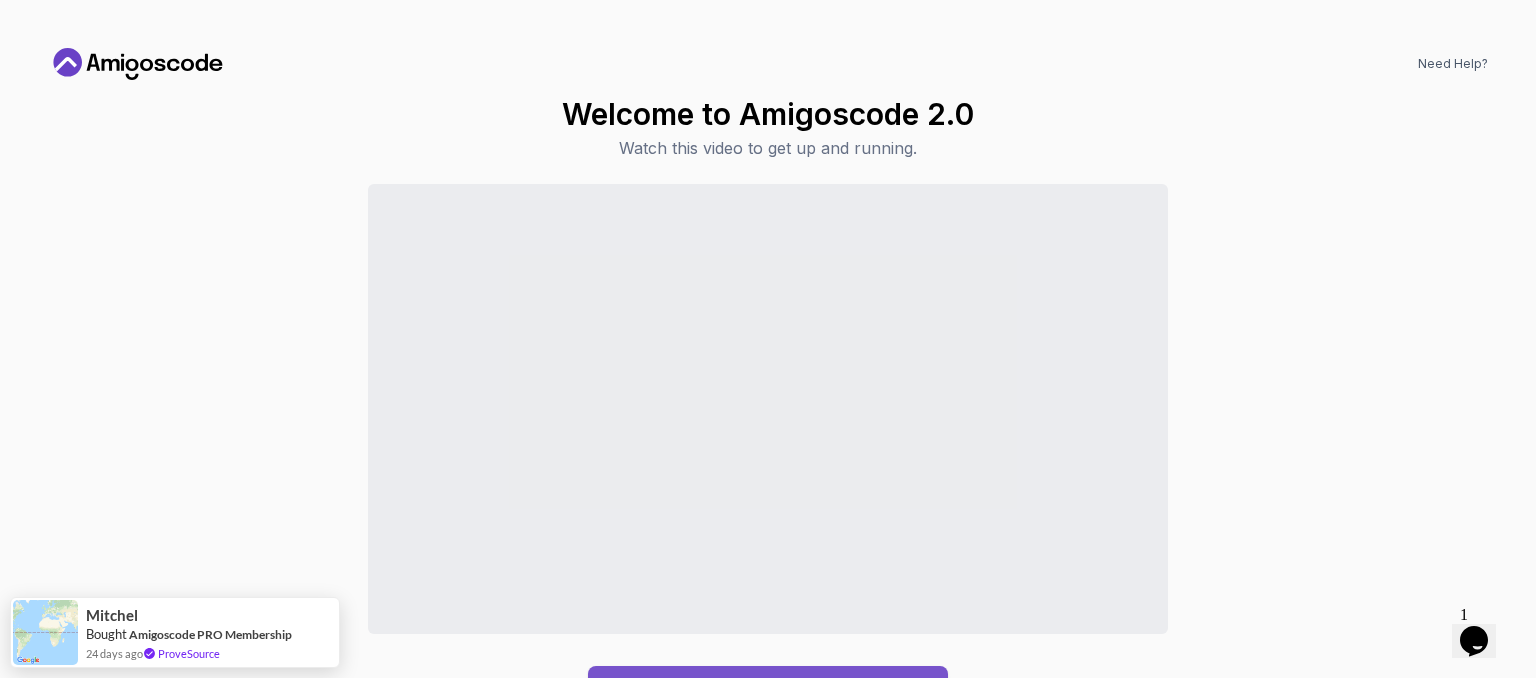 click on "Continue to Dashboard" at bounding box center (768, 690) 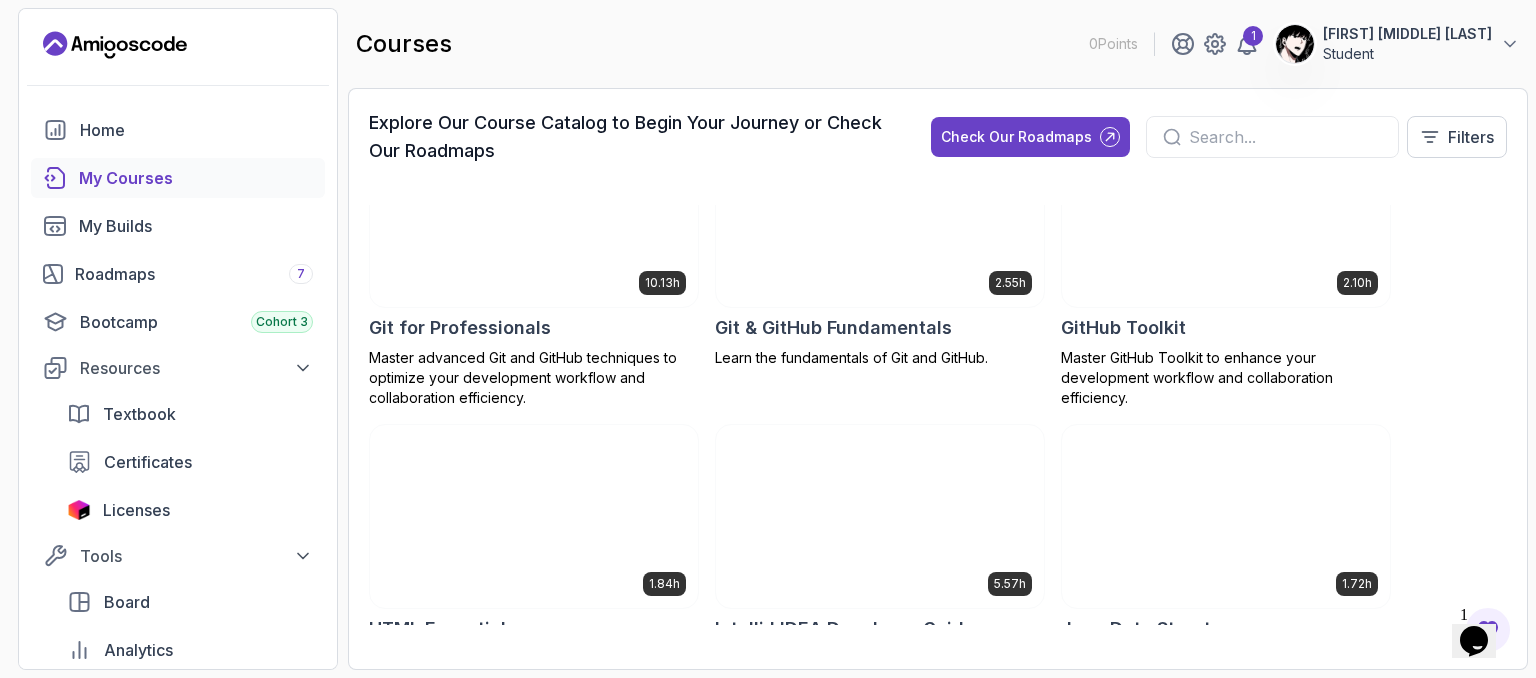 scroll, scrollTop: 1300, scrollLeft: 0, axis: vertical 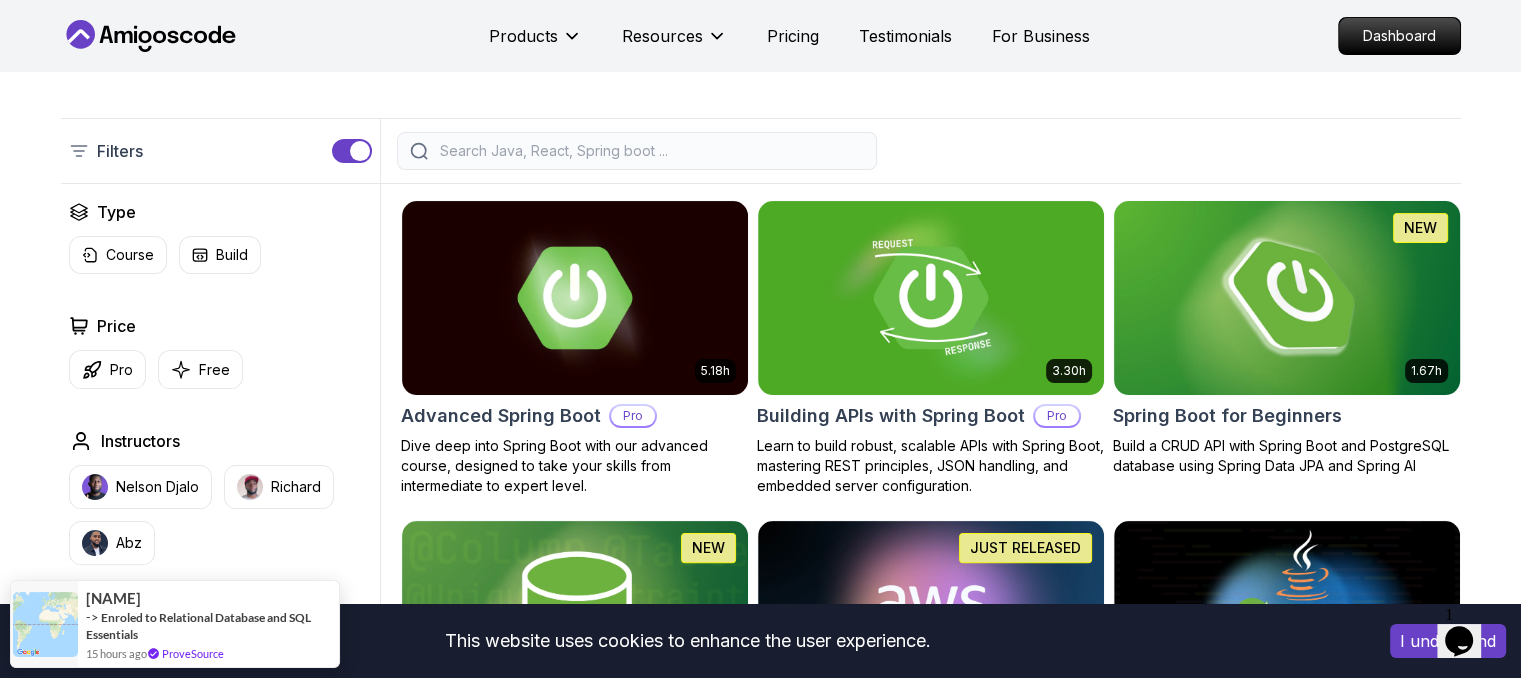 click at bounding box center [1286, 297] 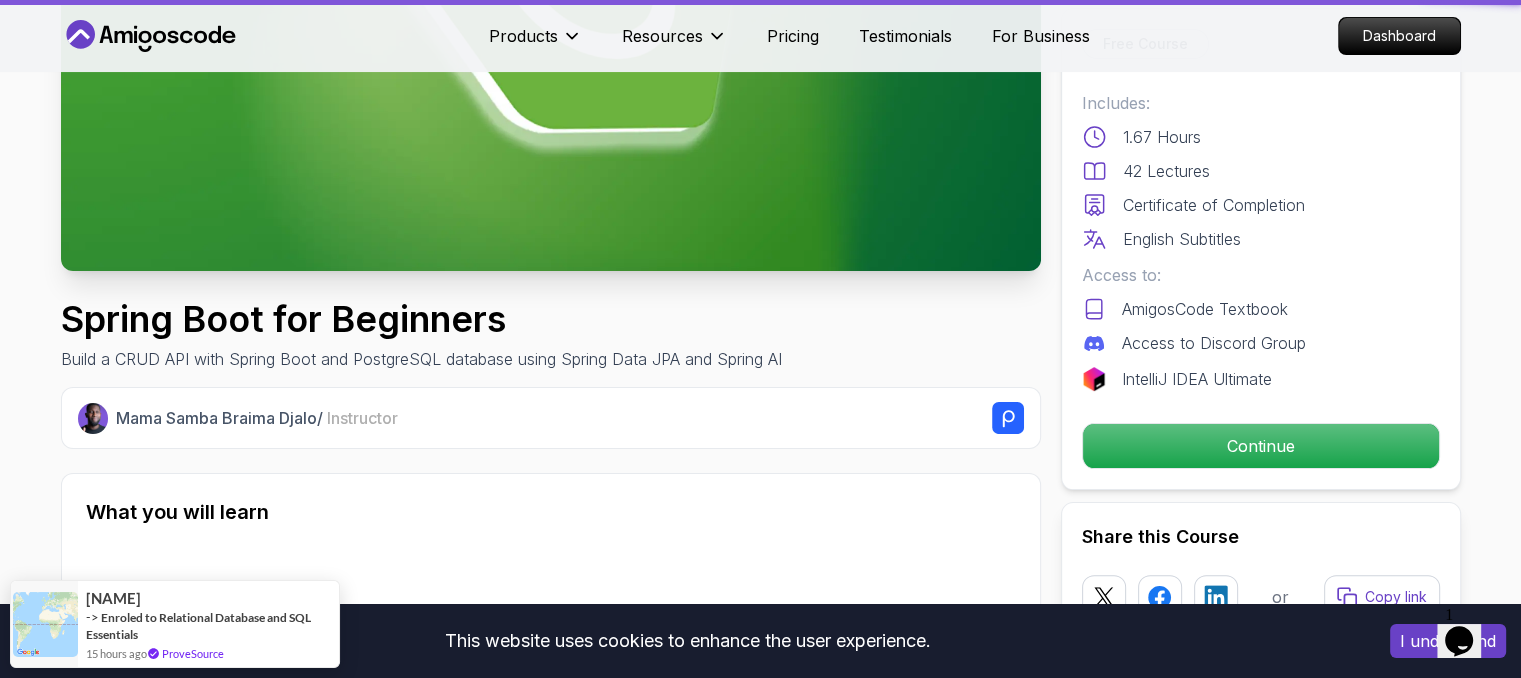 scroll, scrollTop: 0, scrollLeft: 0, axis: both 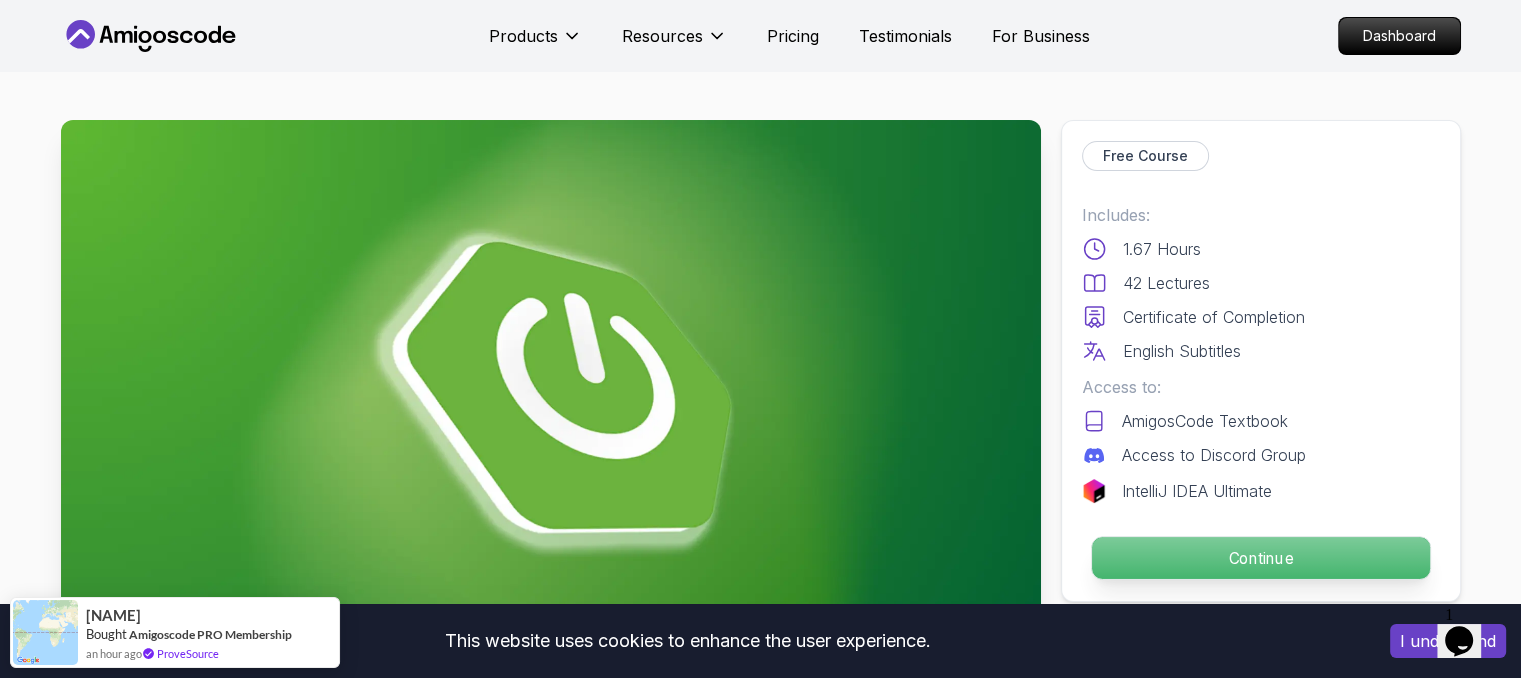 click on "Continue" at bounding box center [1260, 558] 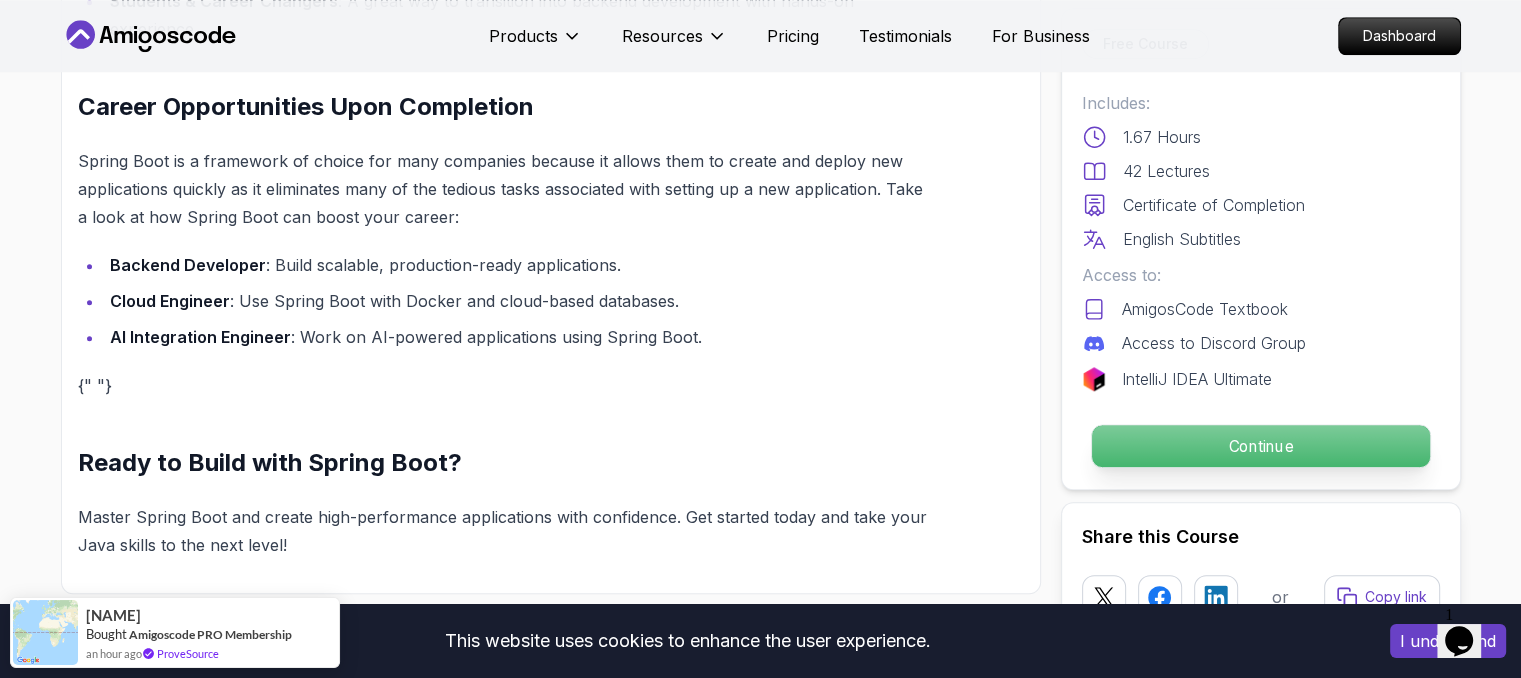 scroll, scrollTop: 2000, scrollLeft: 0, axis: vertical 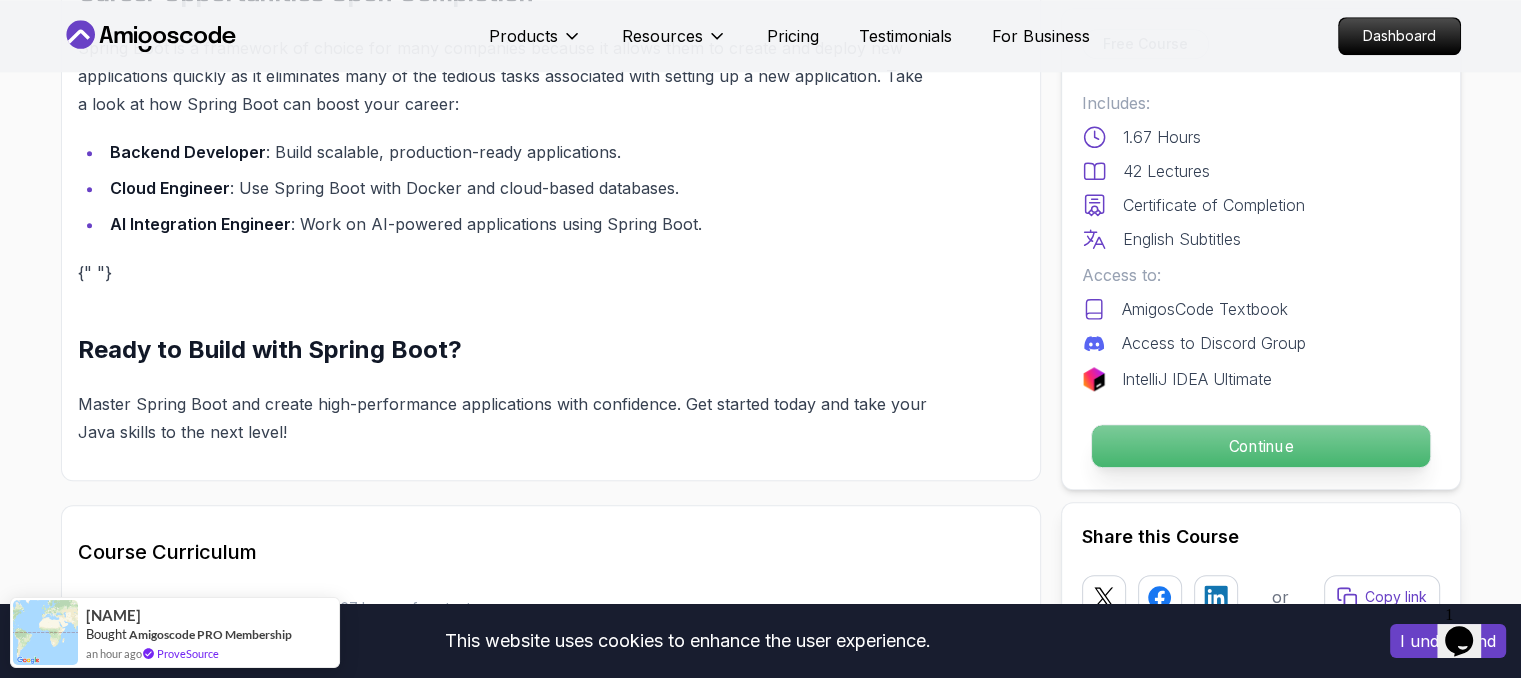 click on "Continue" at bounding box center [1260, 446] 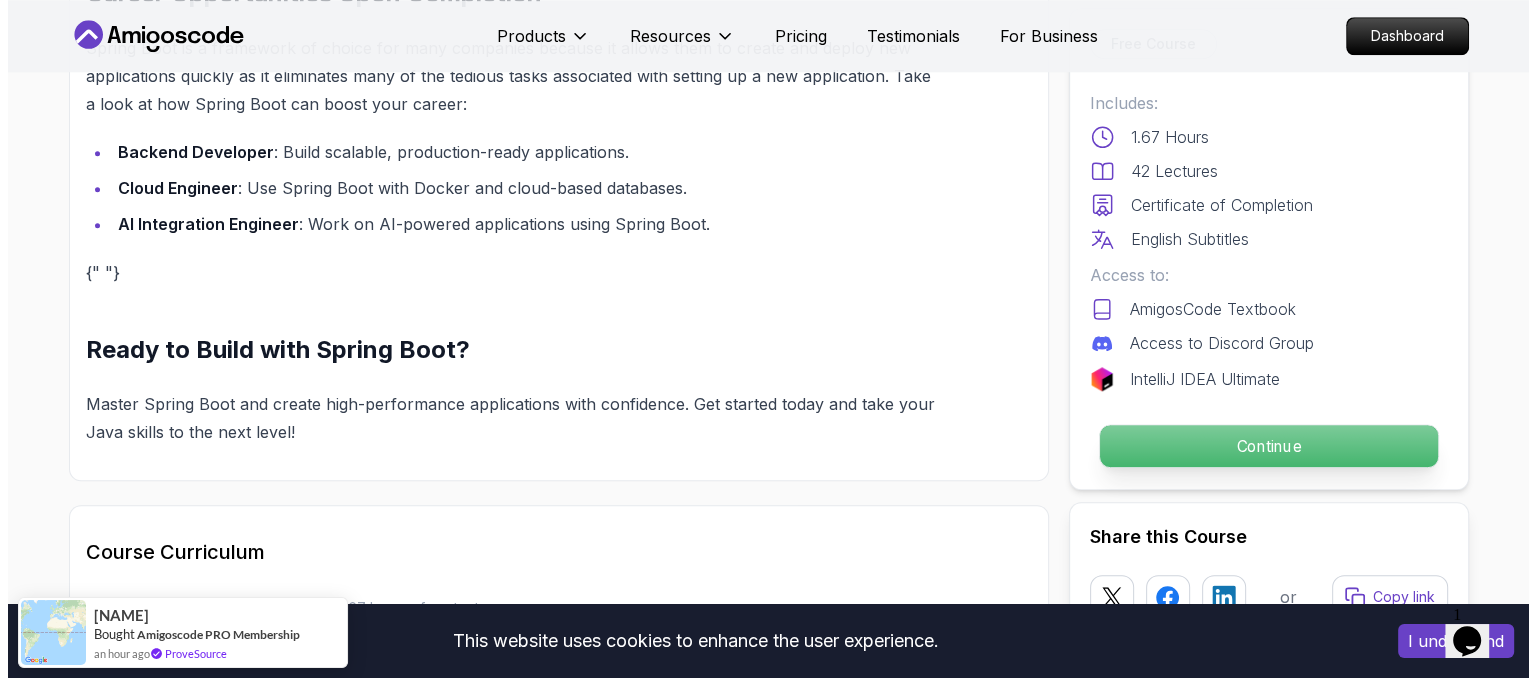 scroll, scrollTop: 0, scrollLeft: 0, axis: both 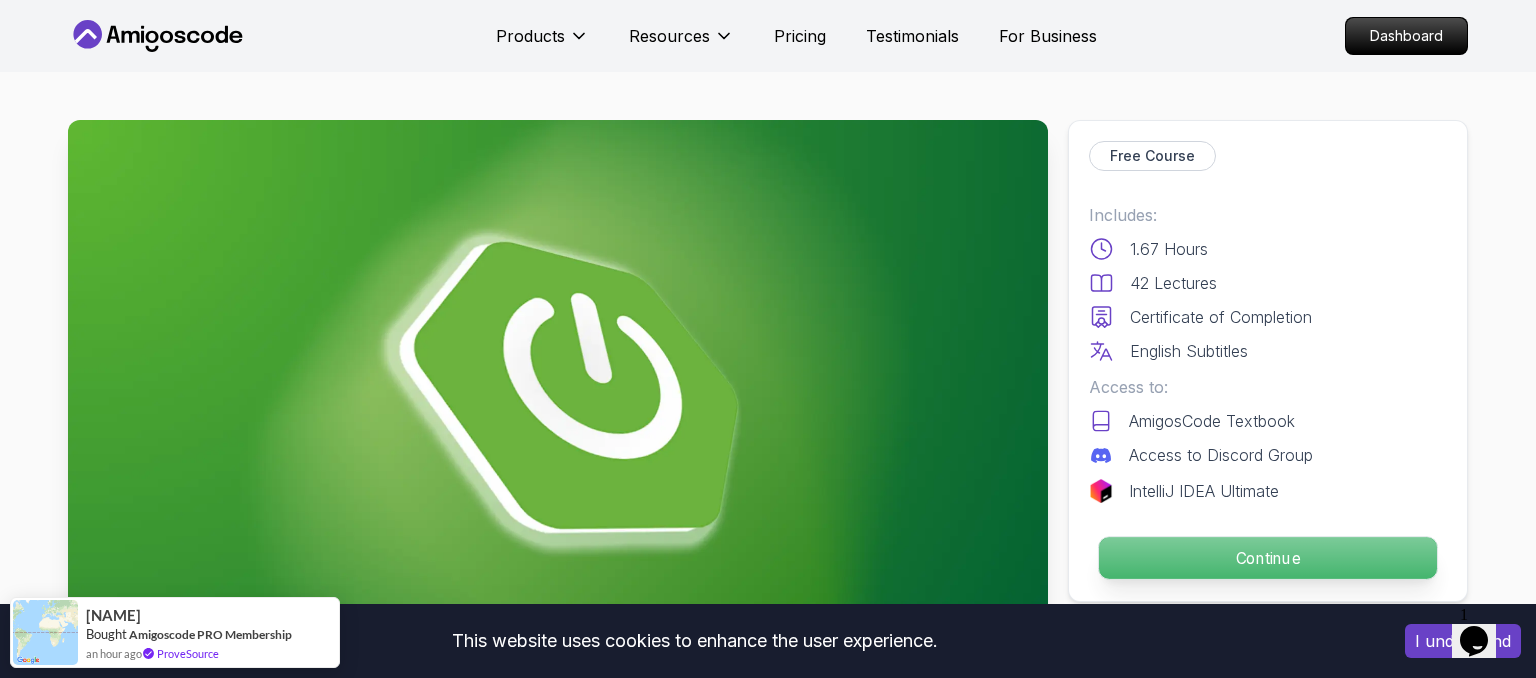 click on "This website uses cookies to enhance the user experience. I understand Products Resources Pricing Testimonials For Business Dashboard Products Resources Pricing Testimonials For Business Dashboard Spring Boot for Beginners Build a CRUD API with Spring Boot and PostgreSQL database using Spring Data JPA and Spring AI Mama Samba Braima Djalo  /   Instructor Free Course Includes: 1.67 Hours 42 Lectures Certificate of Completion English Subtitles Access to: AmigosCode Textbook Access to Discord Group IntelliJ IDEA Ultimate Continue Share this Course or Copy link Got a Team of 5 or More? With one subscription, give your entire team access to all courses and features. Check our Business Plan Mama Samba Braima Djalo  /   Instructor What you will learn java spring spring-boot postgres terminal ai git github chatgpt The Basics of Spring - Learn the fundamental concepts and features of the Spring framework. Spring Boot - Understand how to use Spring Boot to simplify the development of Spring applications." at bounding box center [768, 4594] 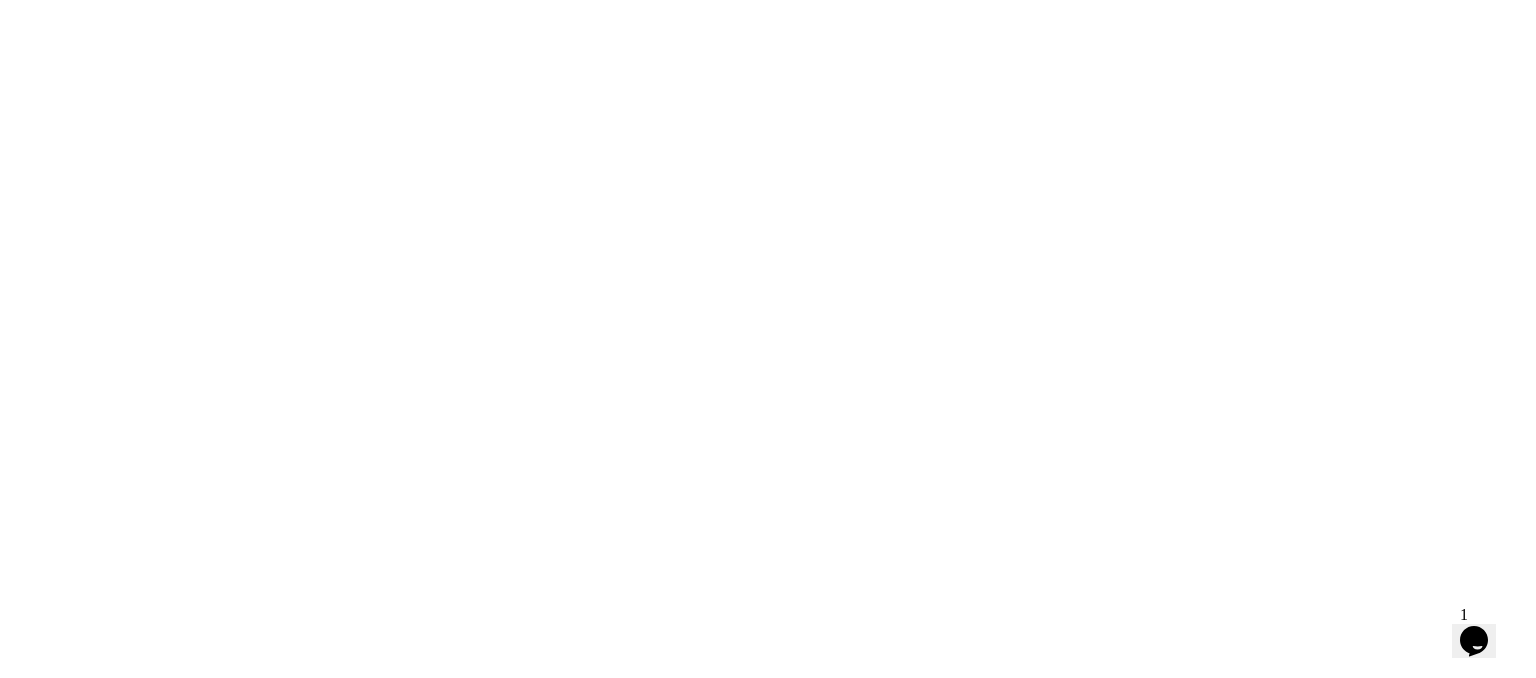 click at bounding box center (768, 0) 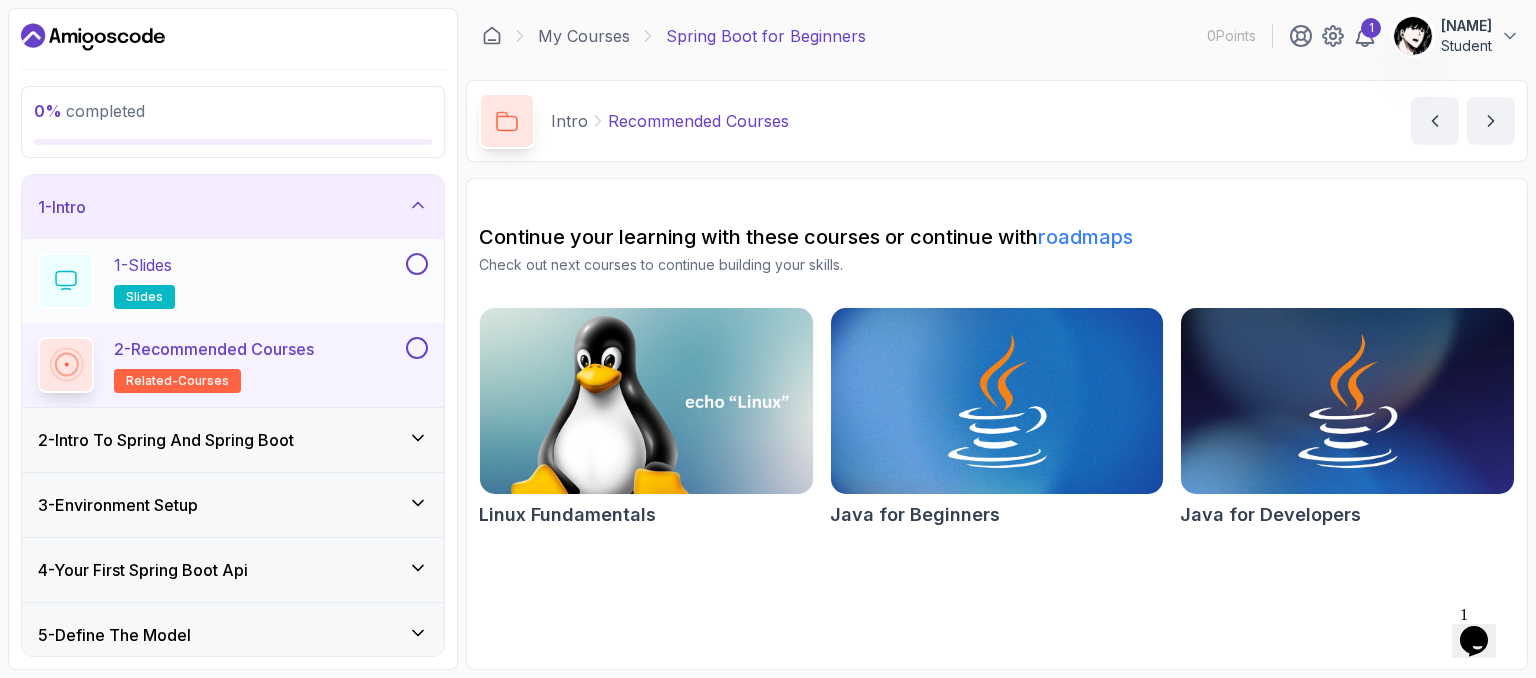click on "1  -  Slides slides" at bounding box center (220, 281) 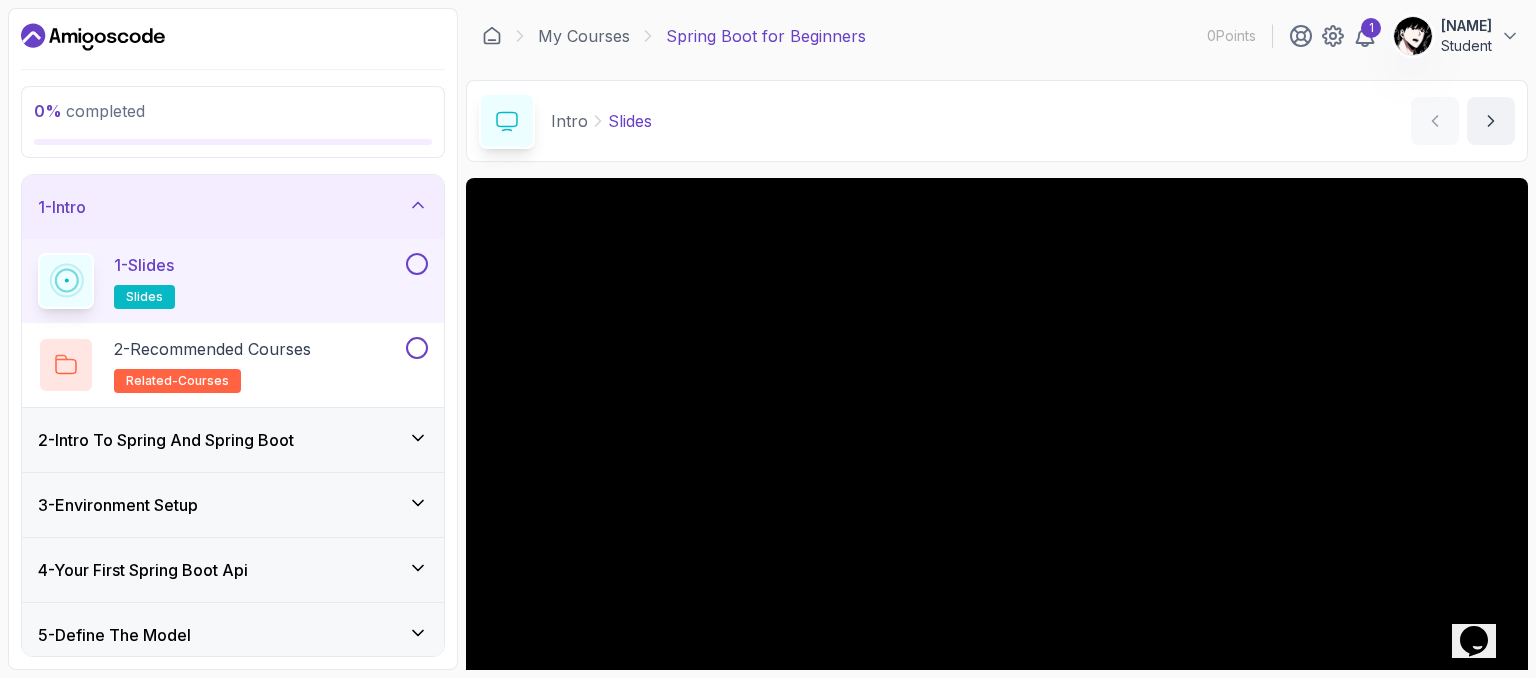 scroll, scrollTop: 244, scrollLeft: 0, axis: vertical 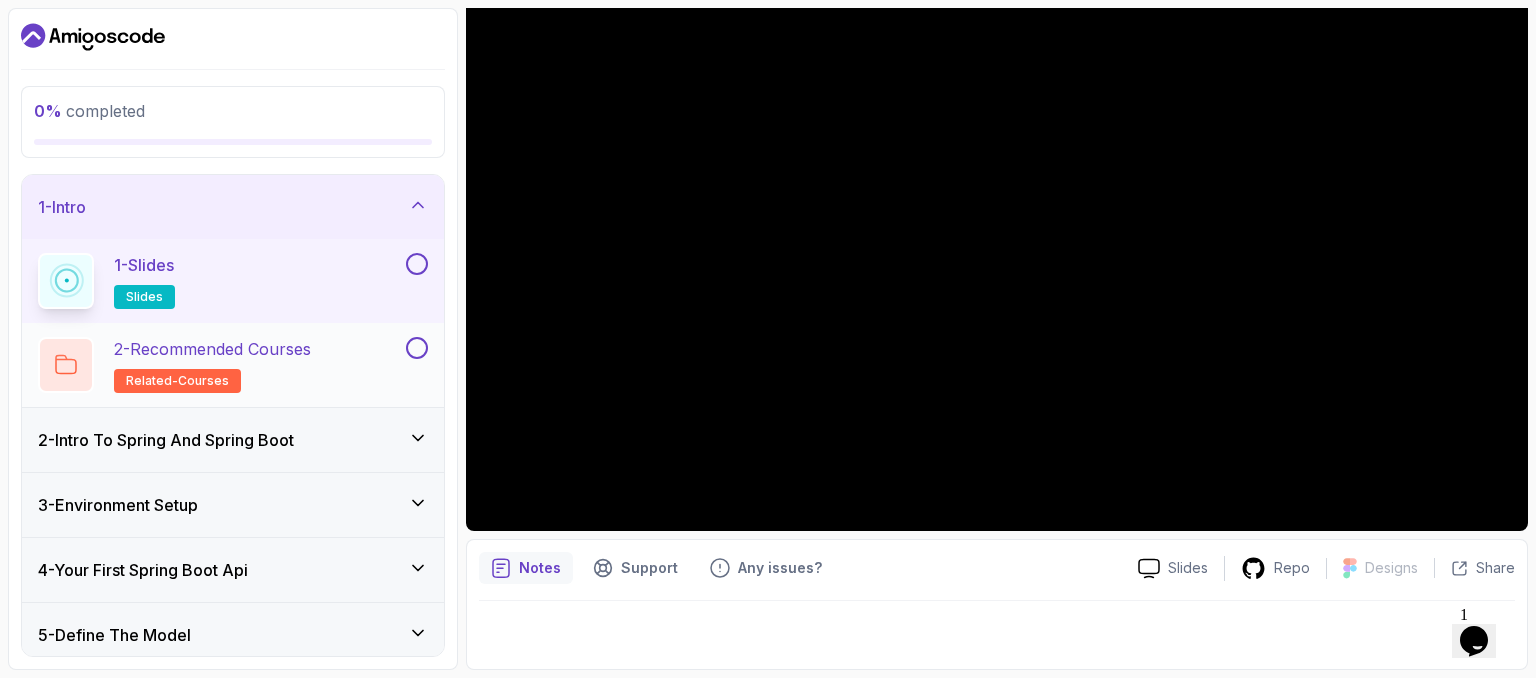 click on "2  -  Recommended Courses" at bounding box center (212, 349) 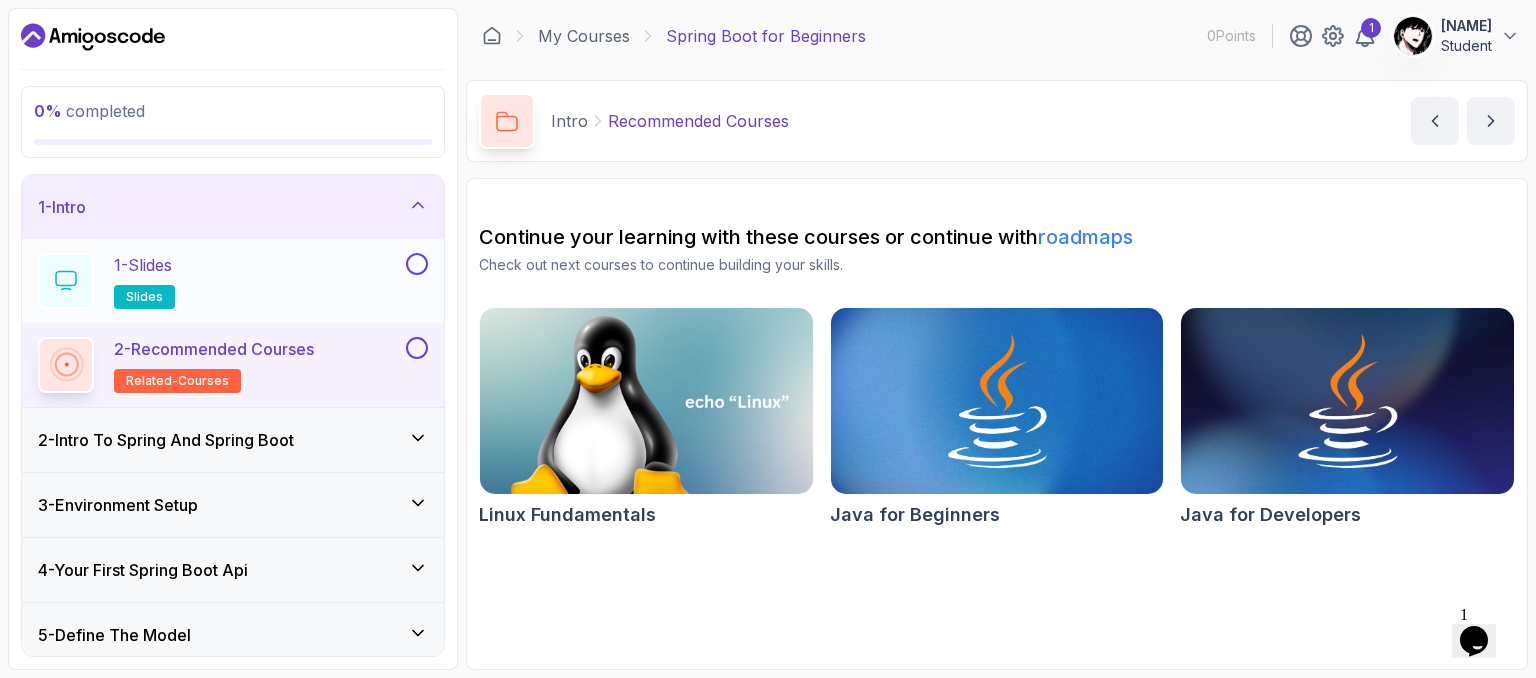 click on "1  -  Slides slides" at bounding box center [220, 281] 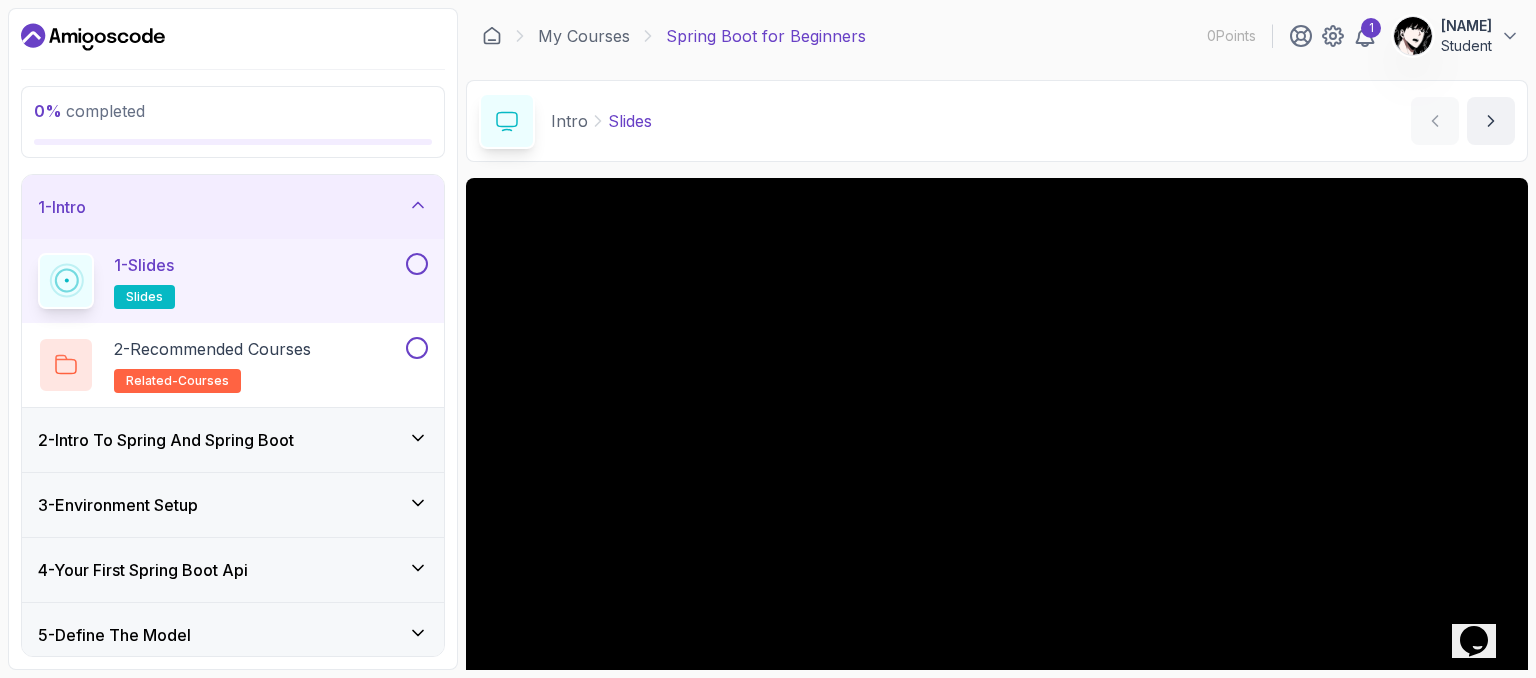click on "2  -  Intro To Spring And Spring Boot" at bounding box center (166, 440) 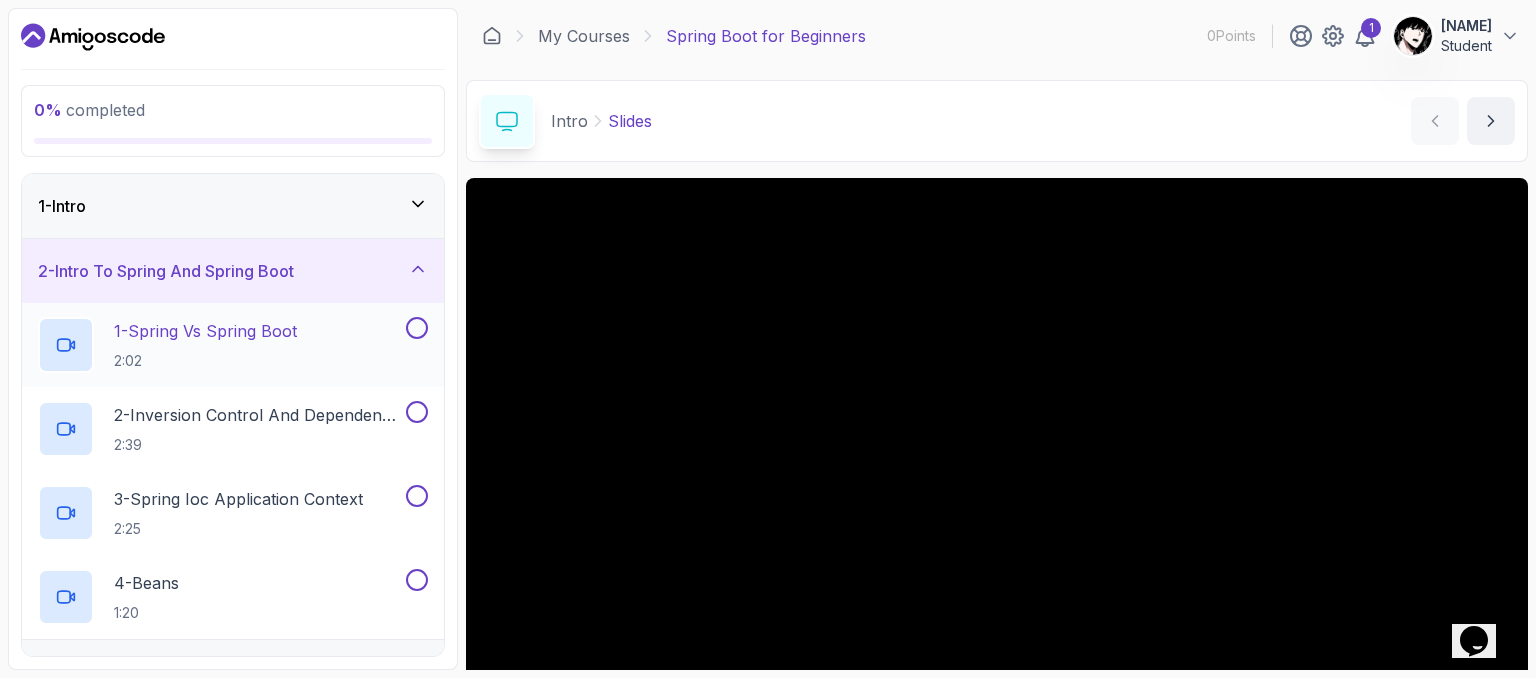 click on "1  -  Spring Vs Spring Boot" at bounding box center [205, 331] 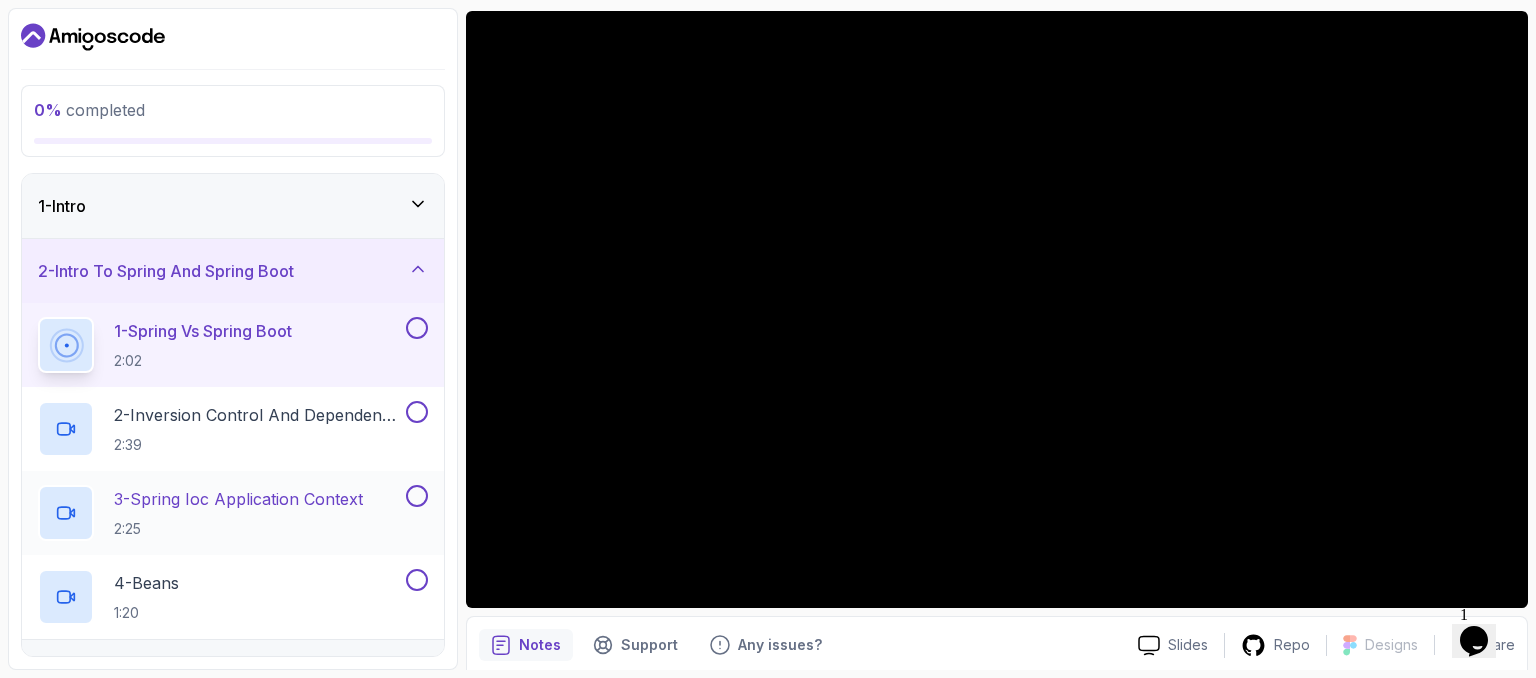 scroll, scrollTop: 244, scrollLeft: 0, axis: vertical 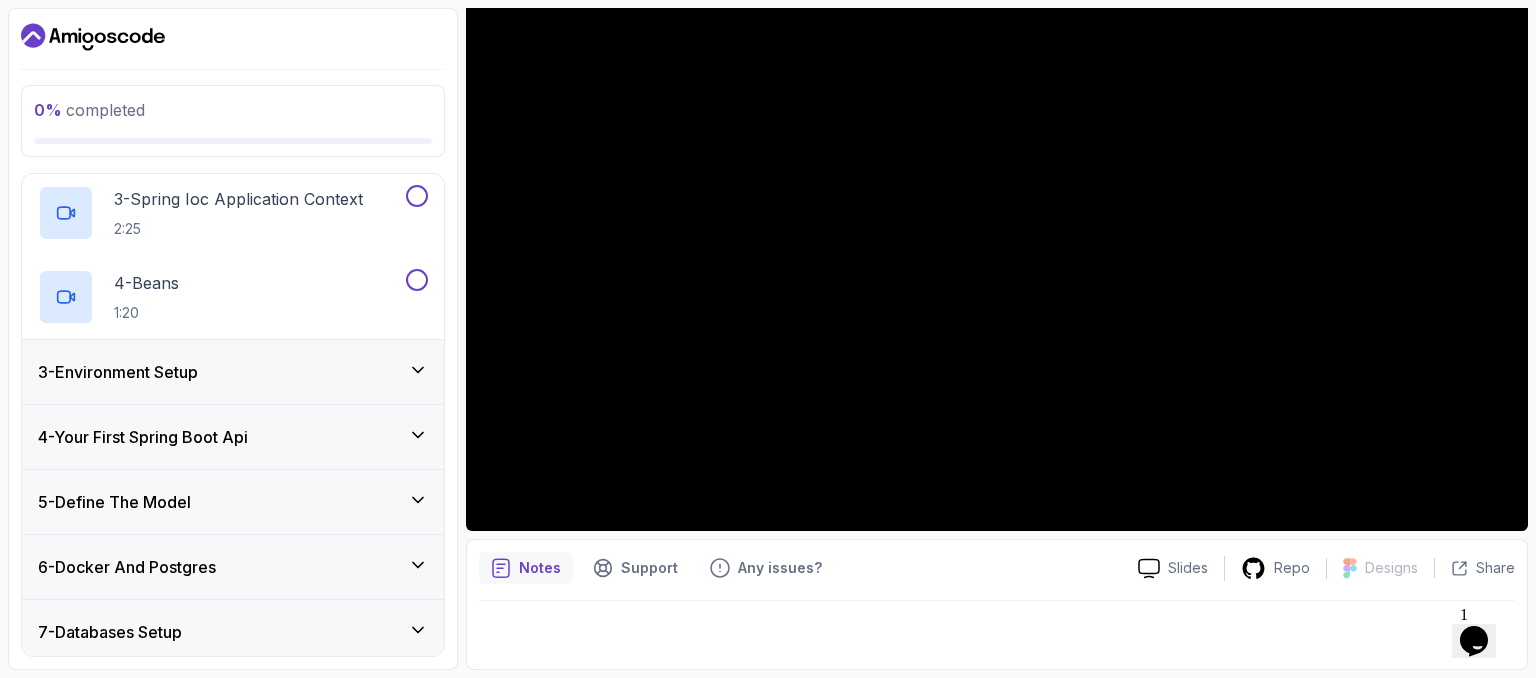 click on "3  -  Environment Setup" at bounding box center [233, 372] 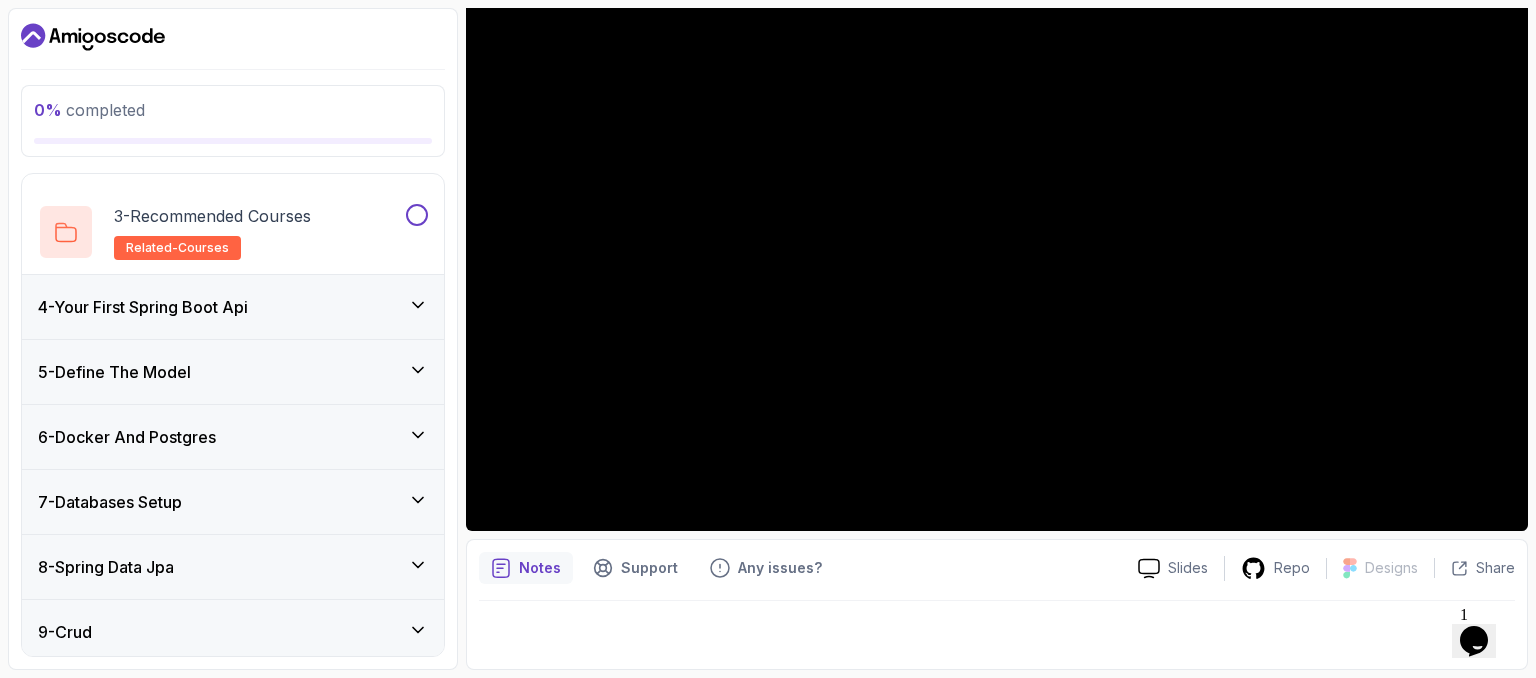 scroll, scrollTop: 146, scrollLeft: 0, axis: vertical 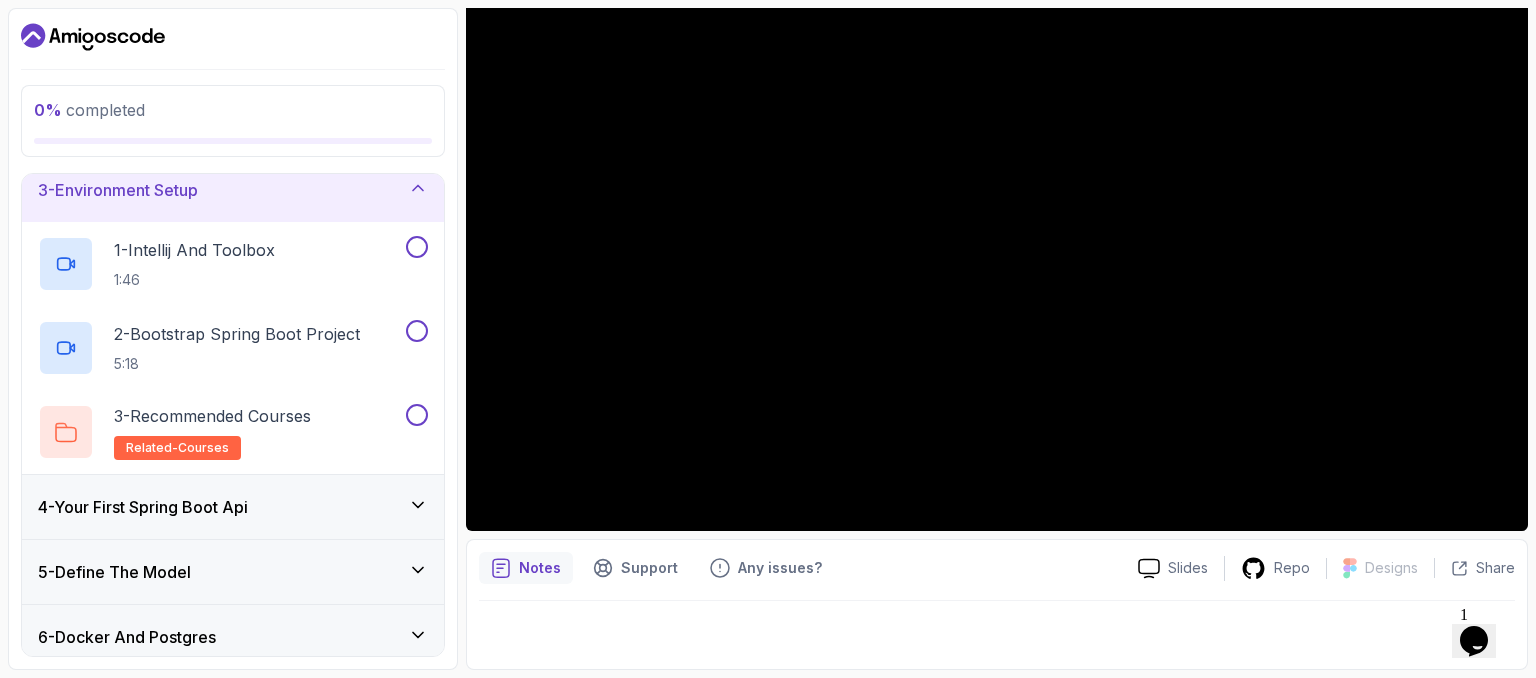 click on "4  -  Your First Spring Boot Api" at bounding box center [143, 507] 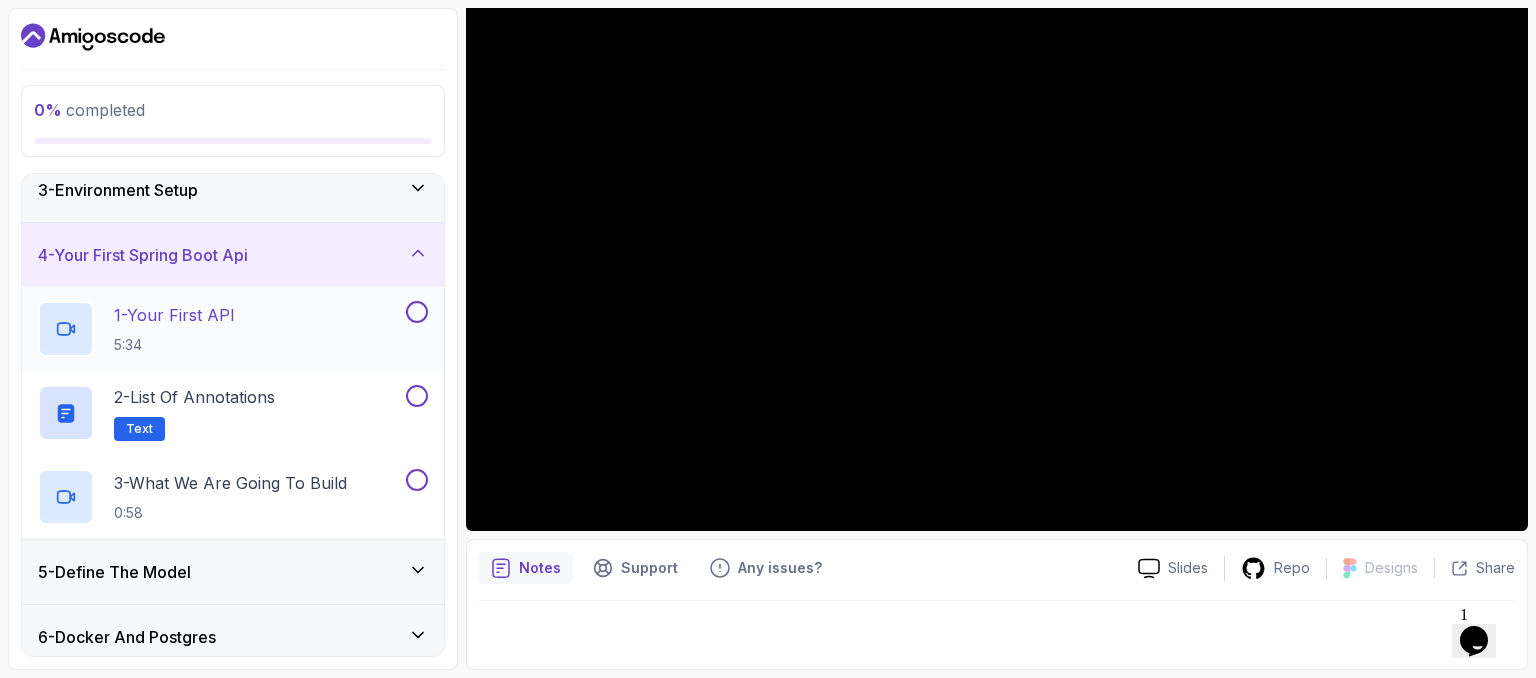 click on "1  -  Your First API" at bounding box center (174, 315) 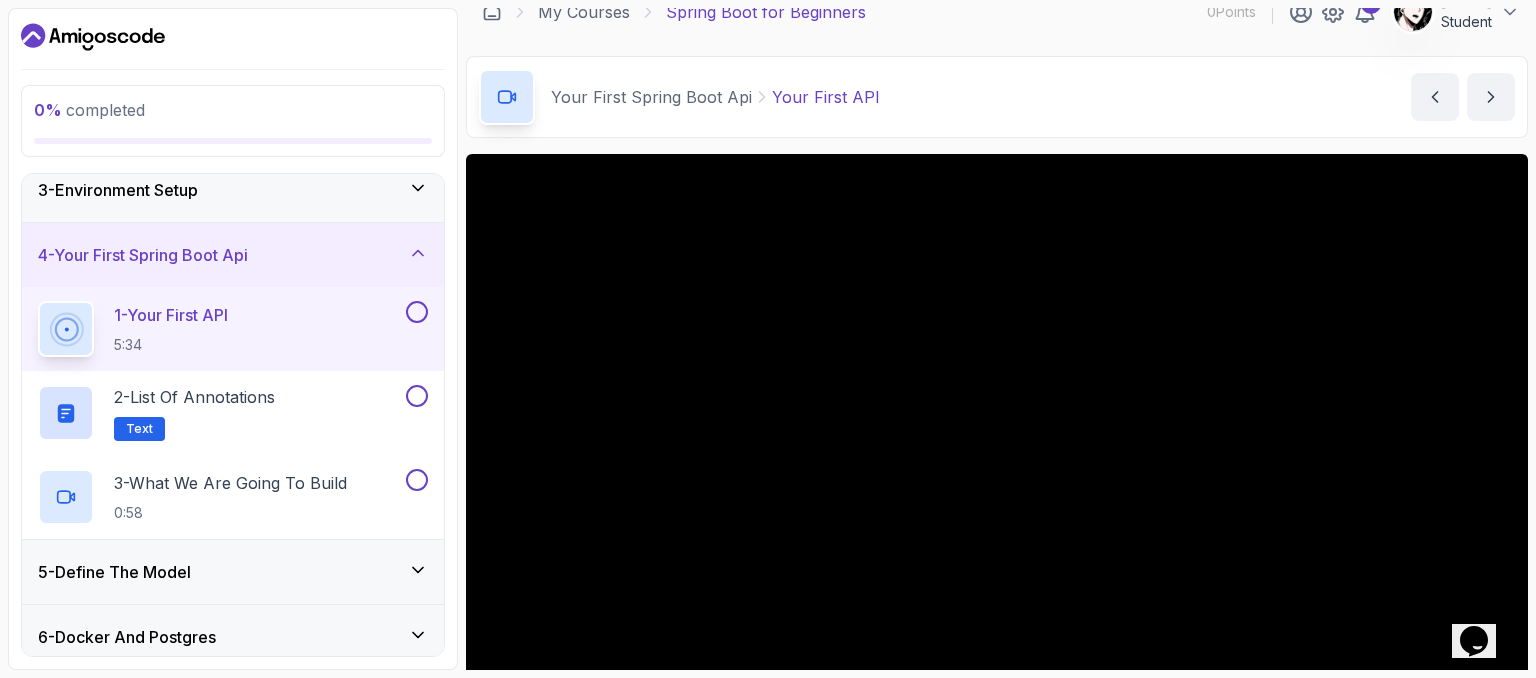 scroll, scrollTop: 0, scrollLeft: 0, axis: both 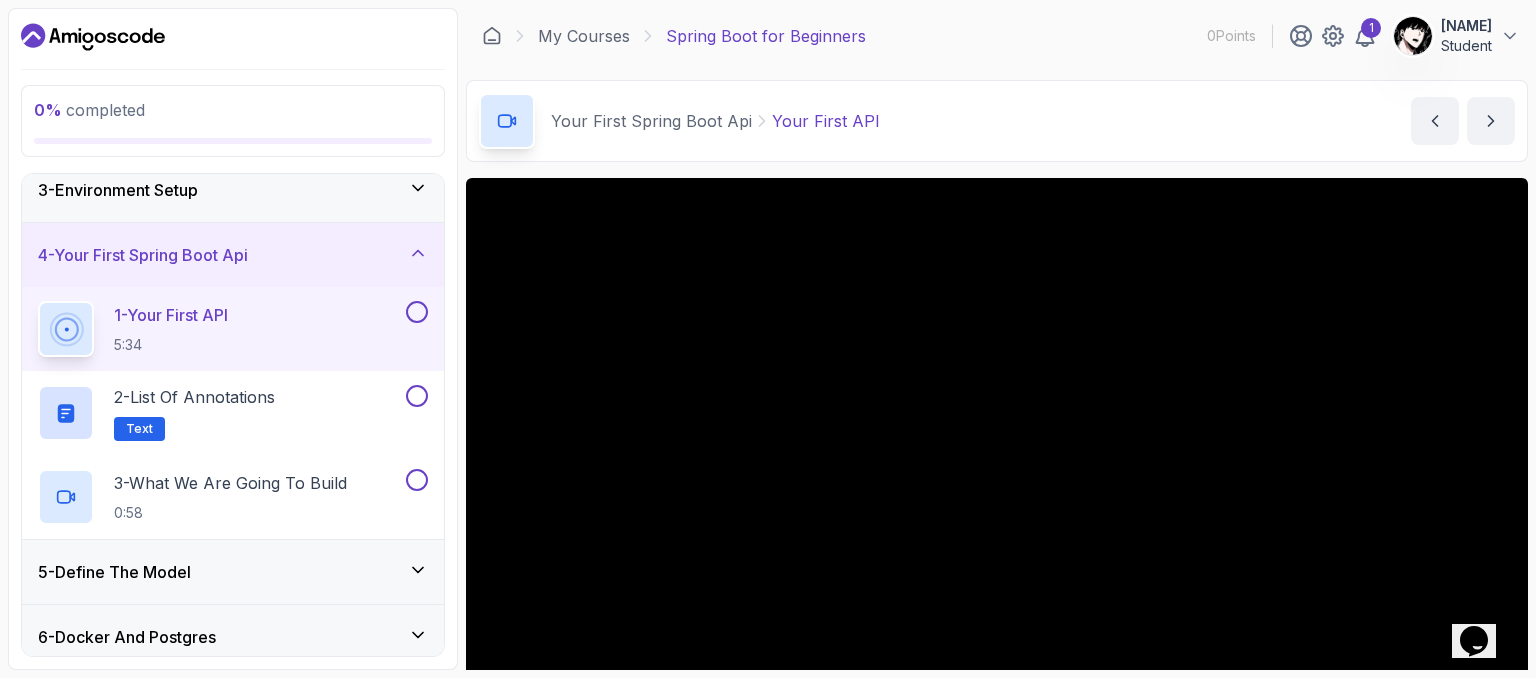 click on "4  -  Your First Spring Boot Api" at bounding box center [143, 255] 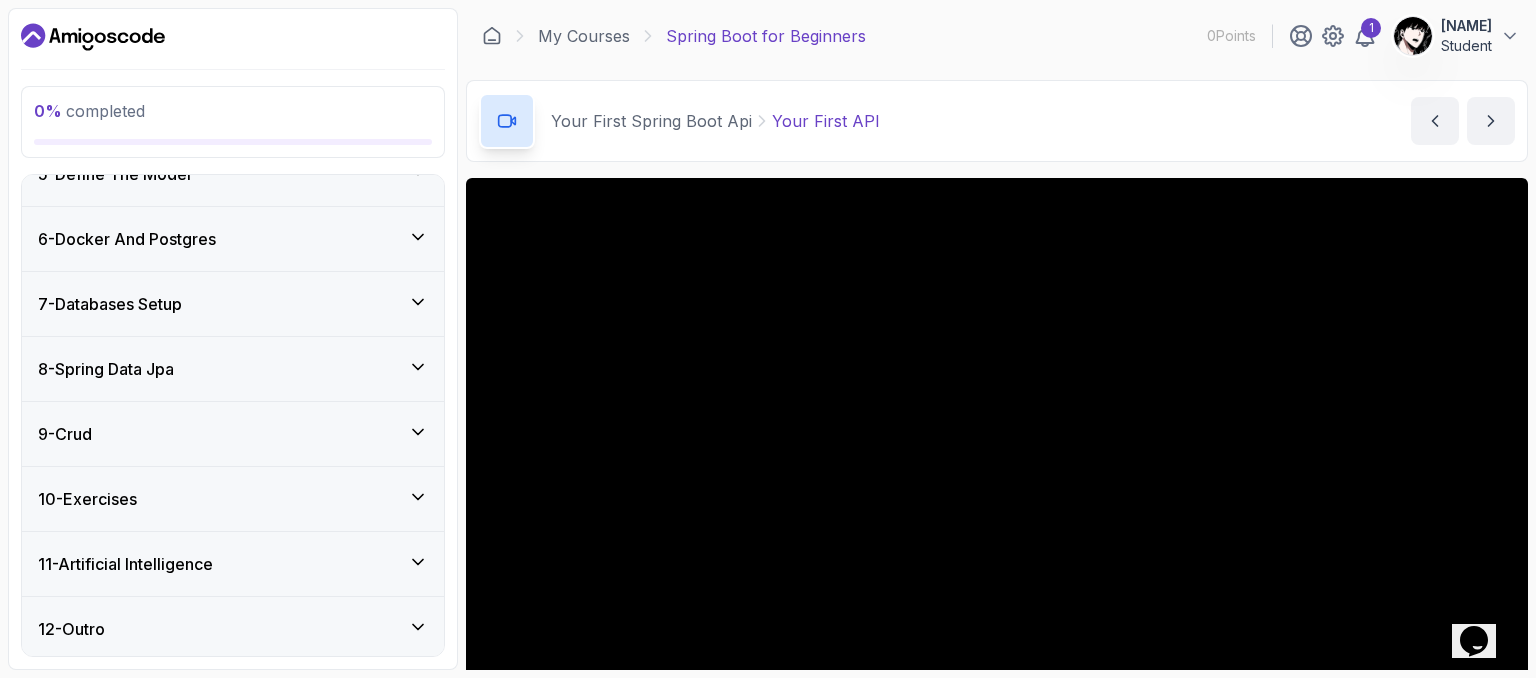 scroll, scrollTop: 294, scrollLeft: 0, axis: vertical 